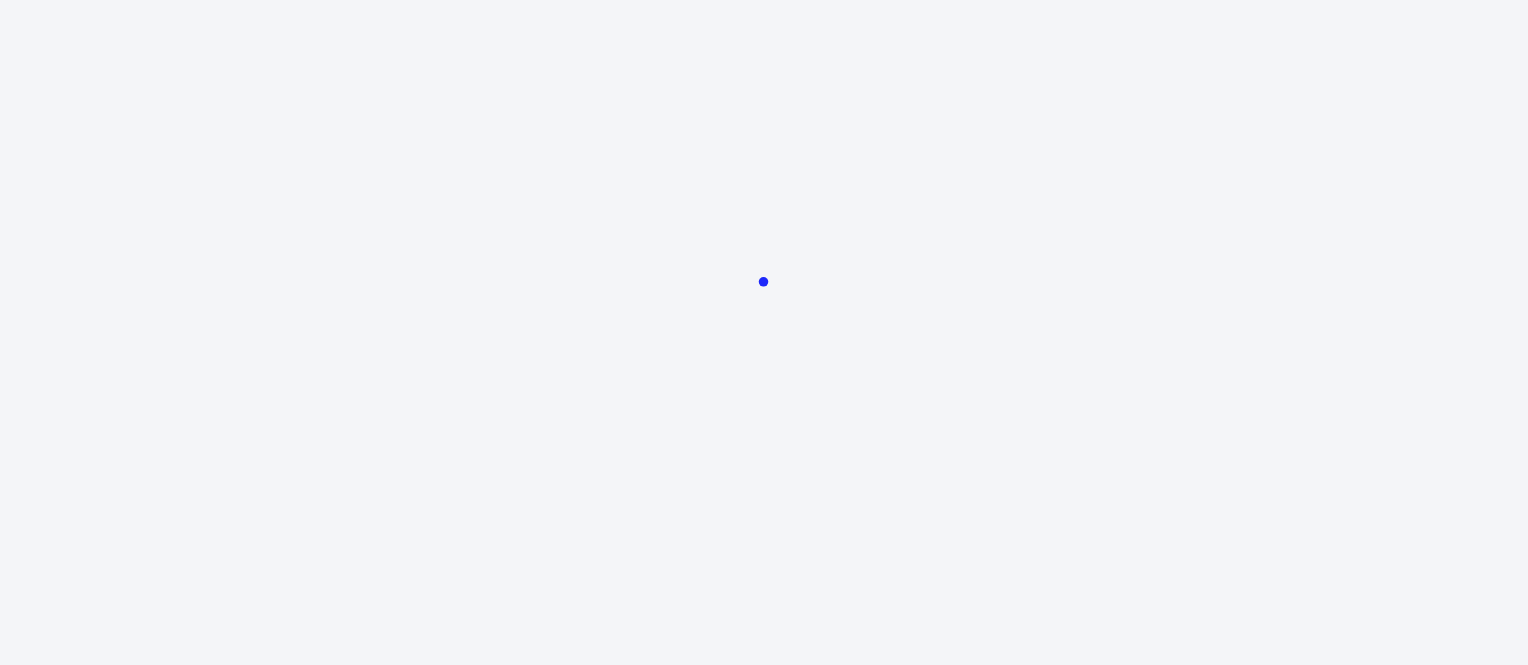 scroll, scrollTop: 0, scrollLeft: 0, axis: both 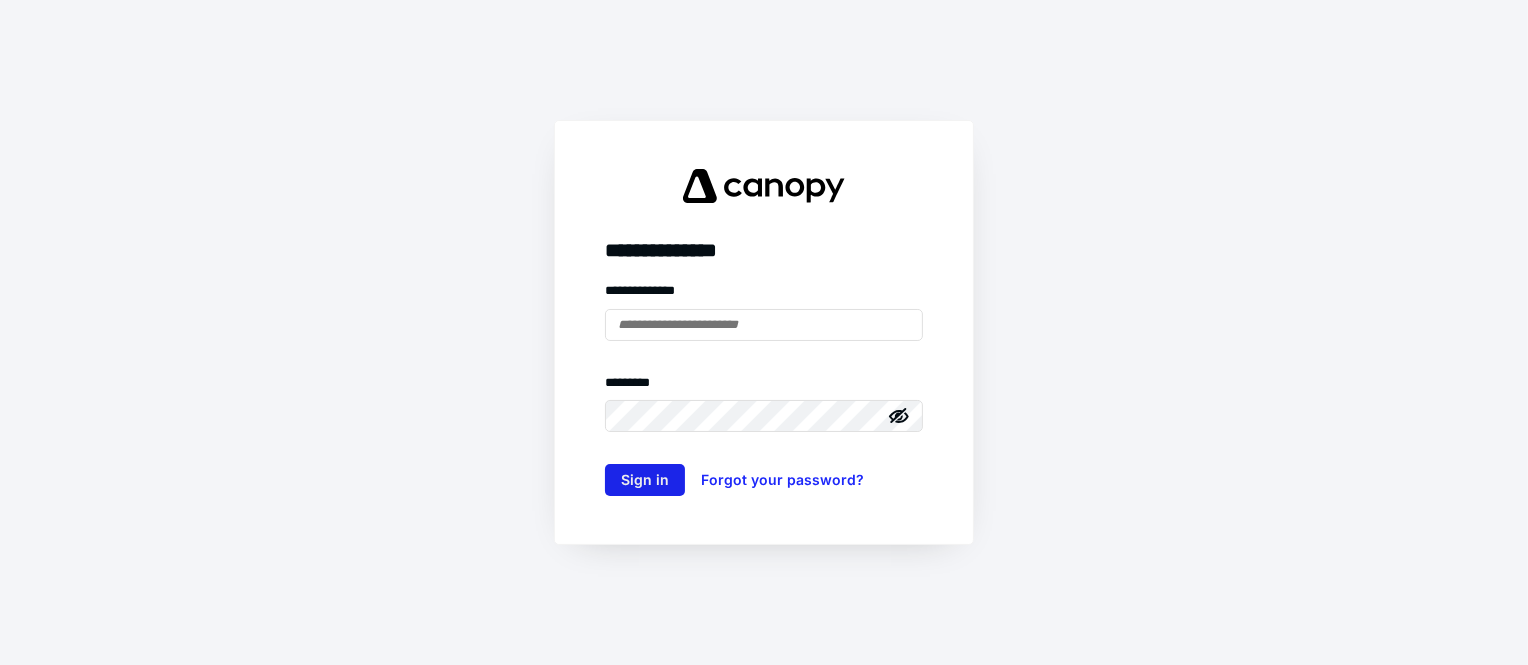 type on "**********" 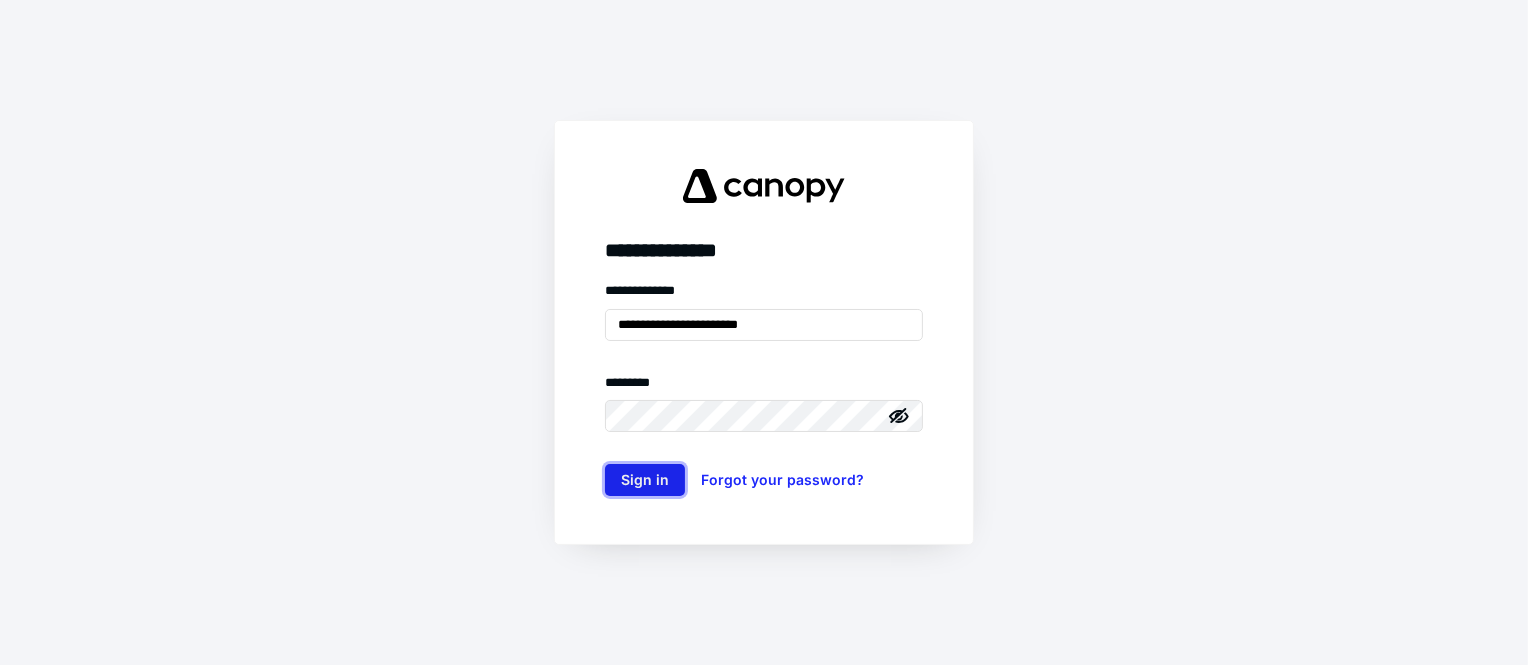 click on "Sign in" at bounding box center (645, 480) 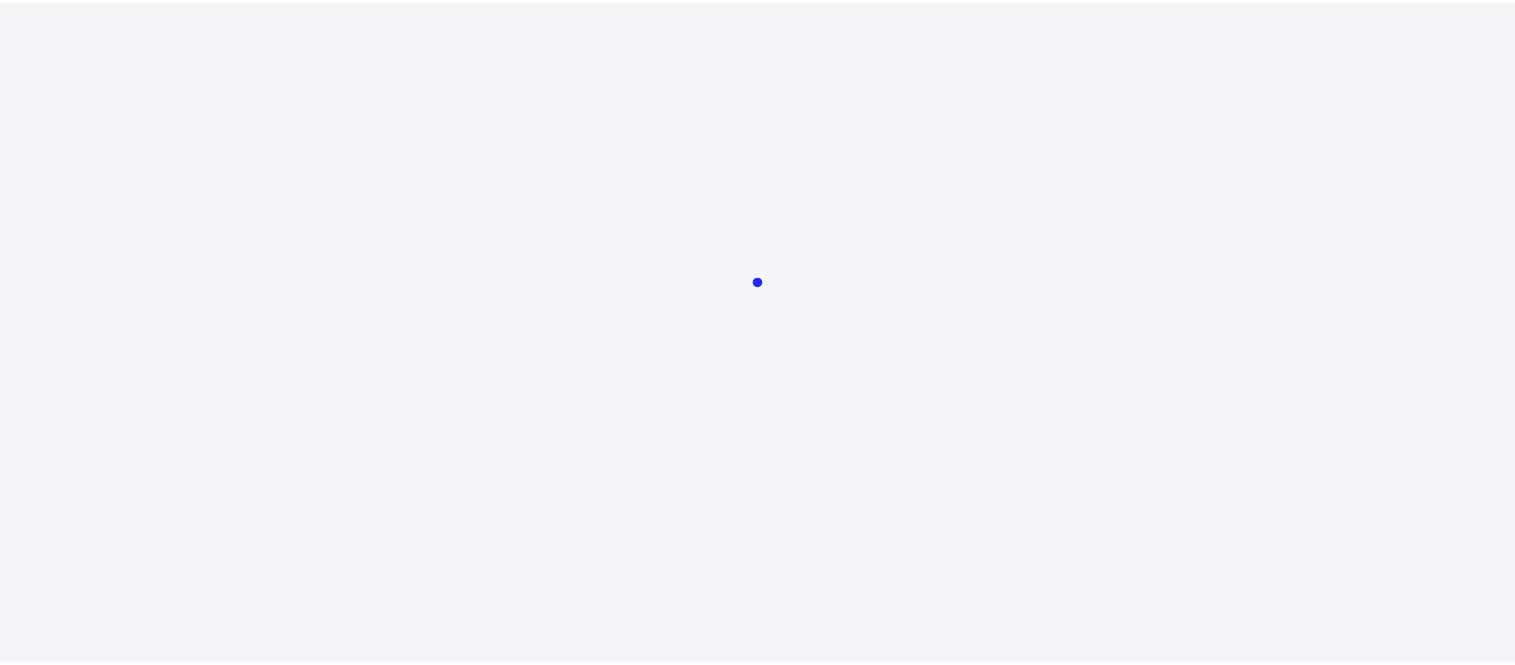 scroll, scrollTop: 0, scrollLeft: 0, axis: both 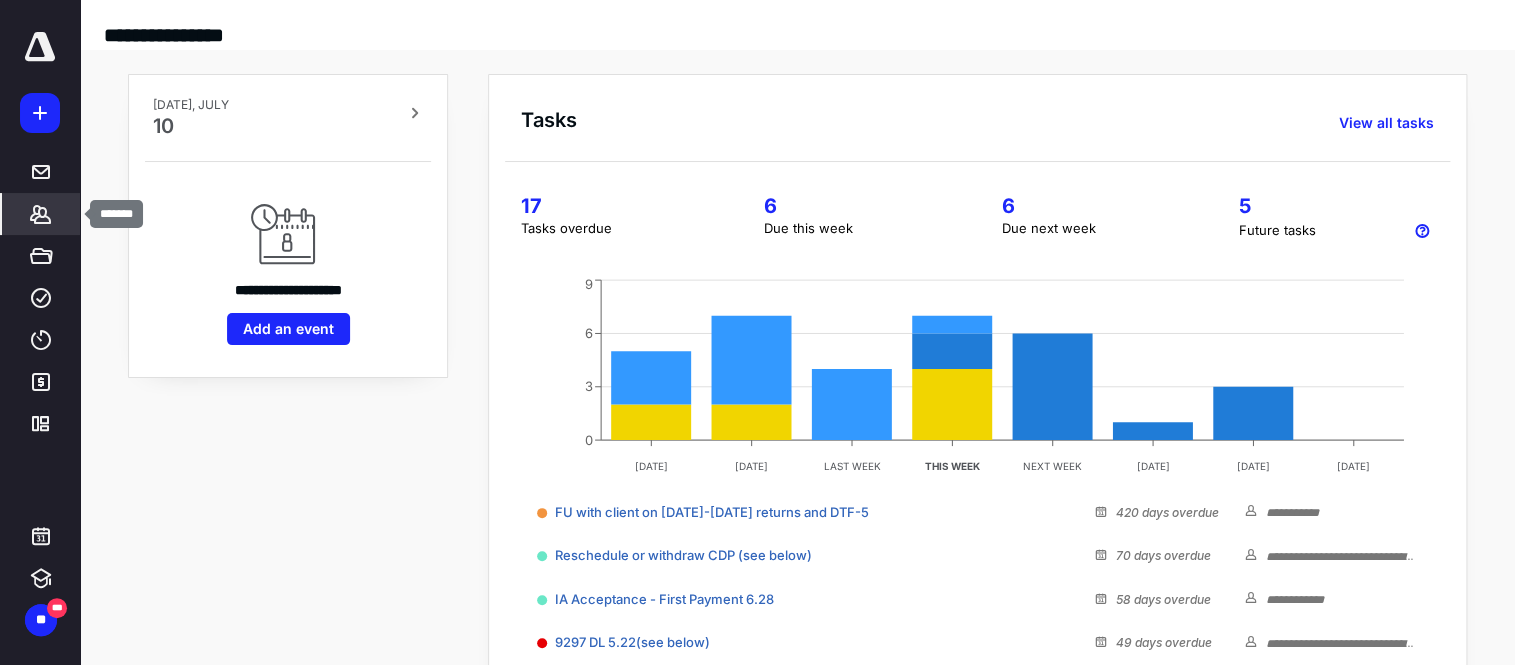 click on "*******" at bounding box center (41, 214) 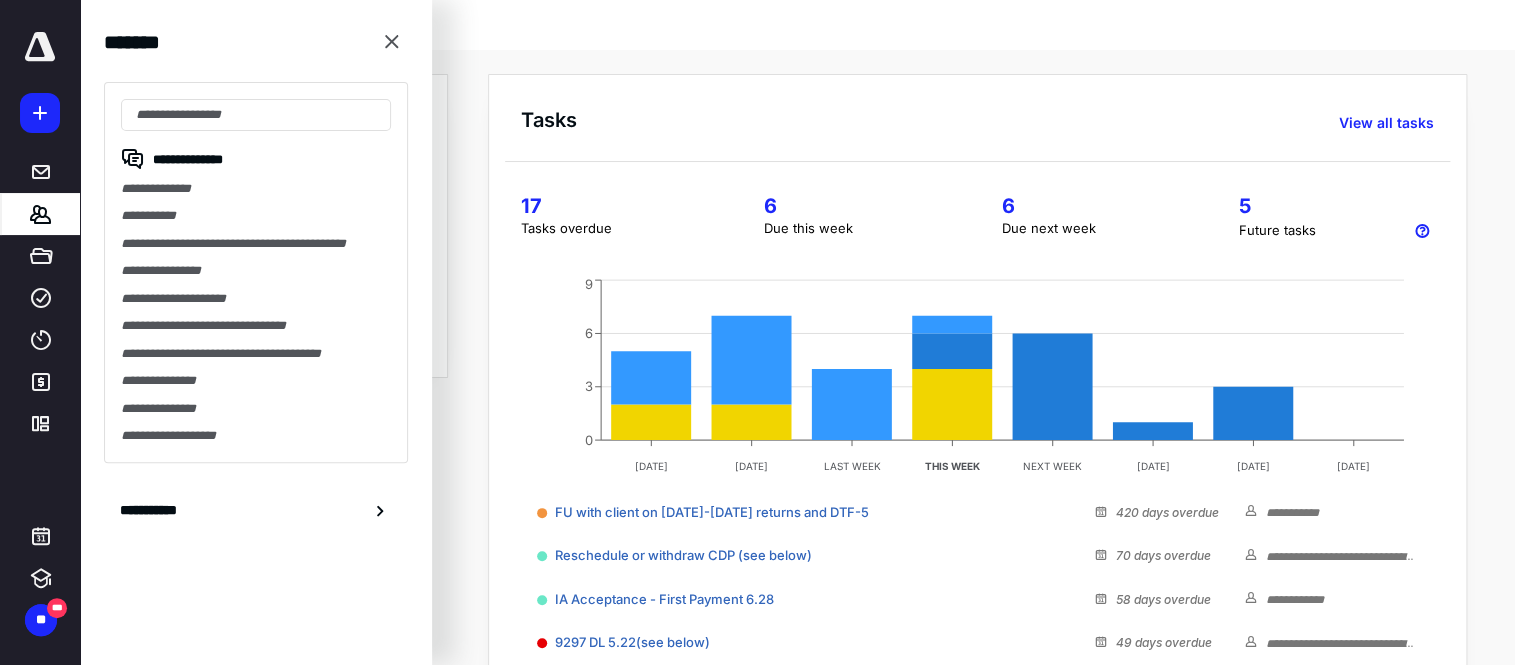 click on "*******" at bounding box center [41, 214] 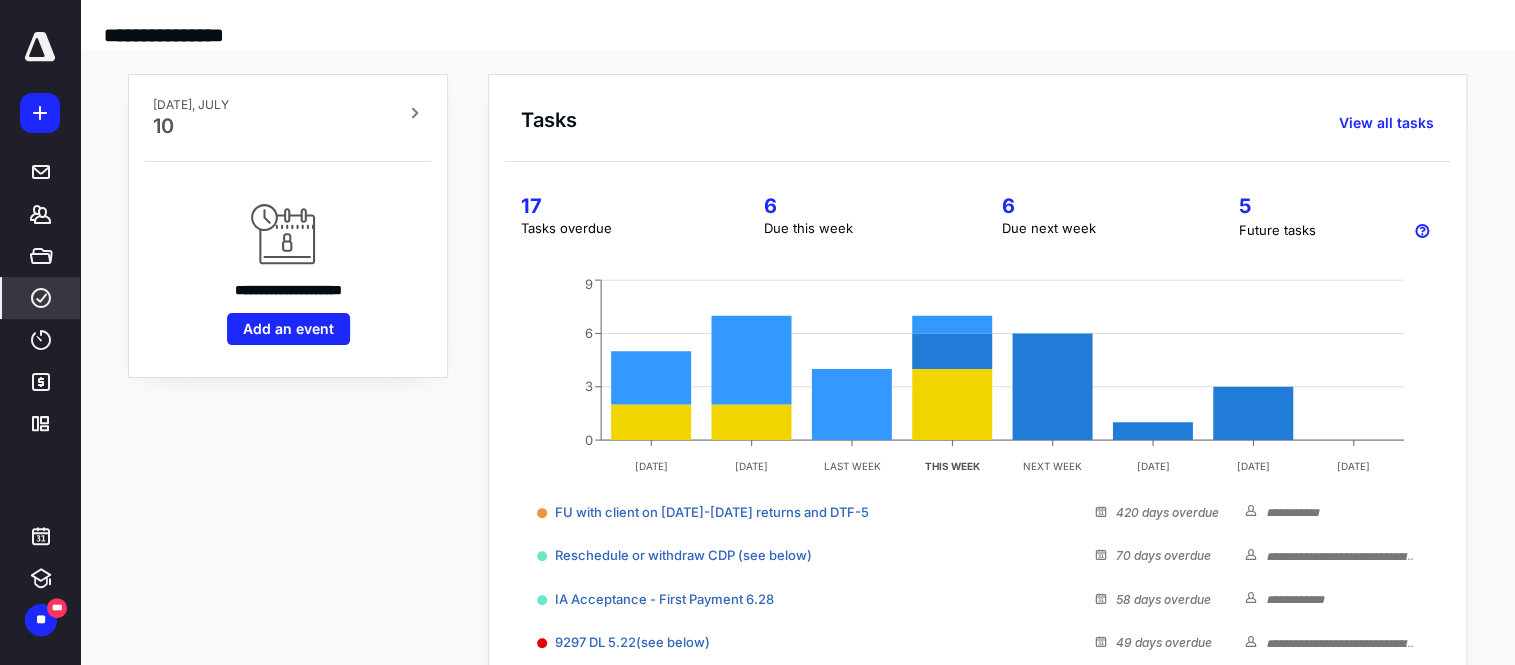 click 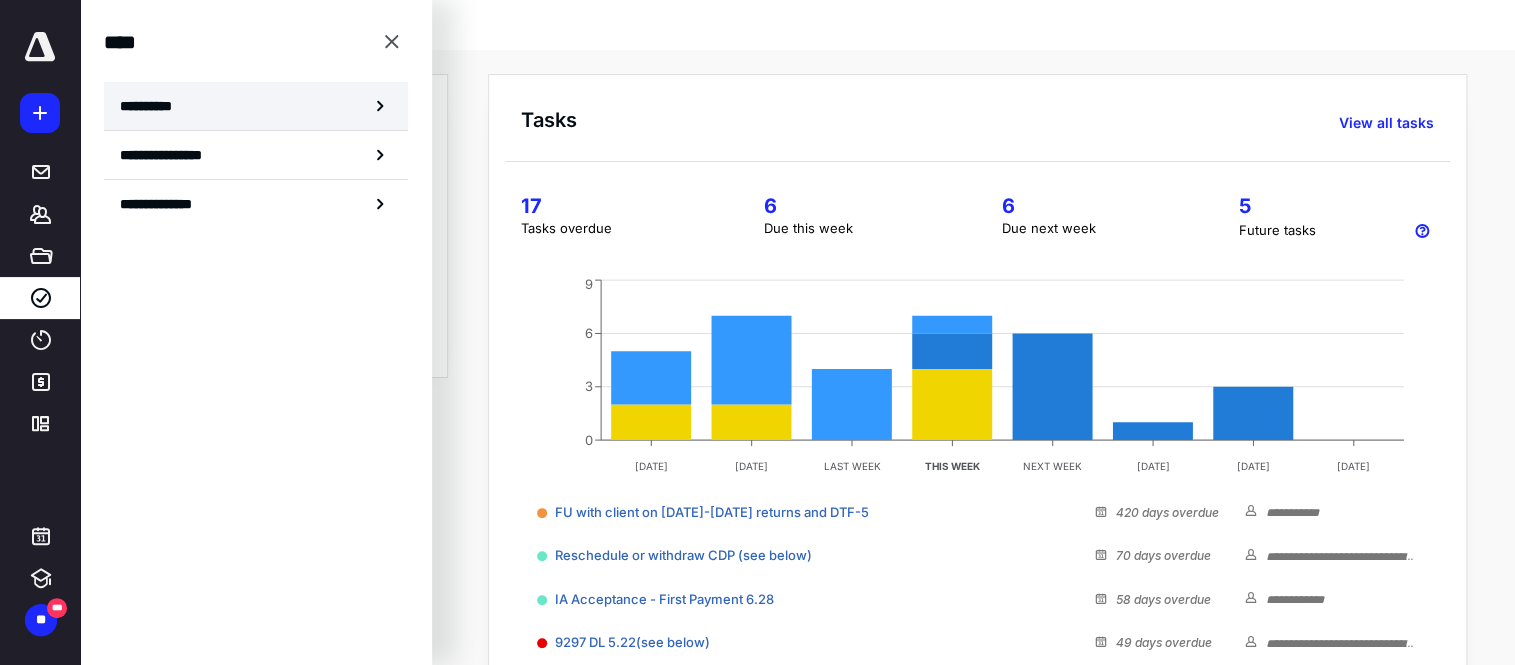 click 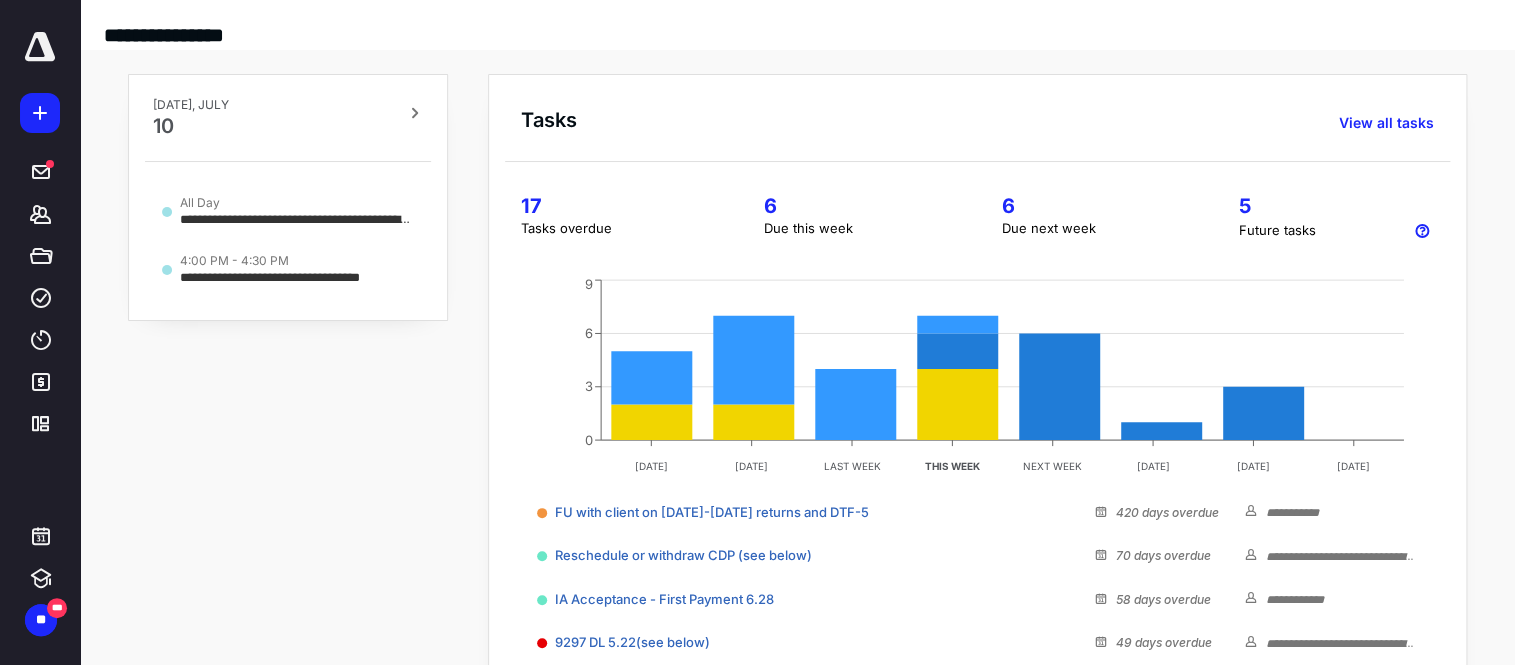 scroll, scrollTop: 0, scrollLeft: 0, axis: both 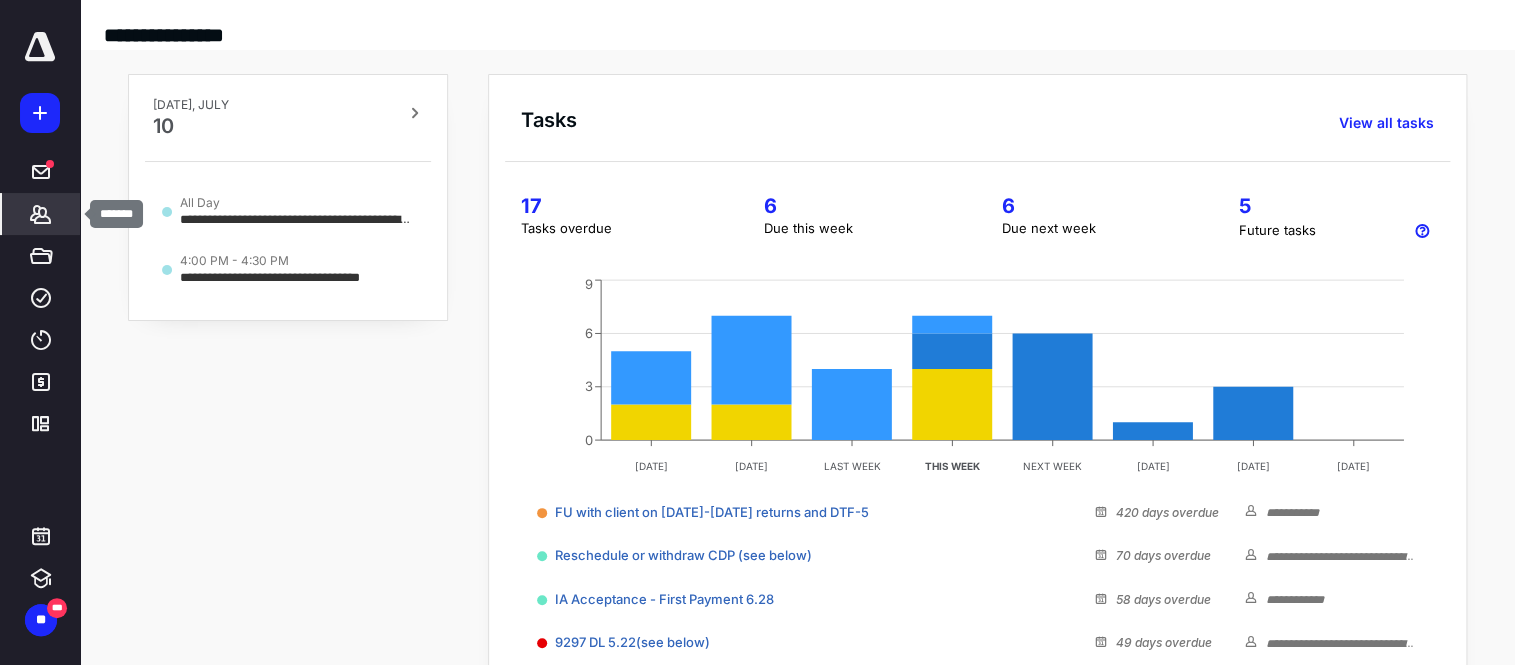click 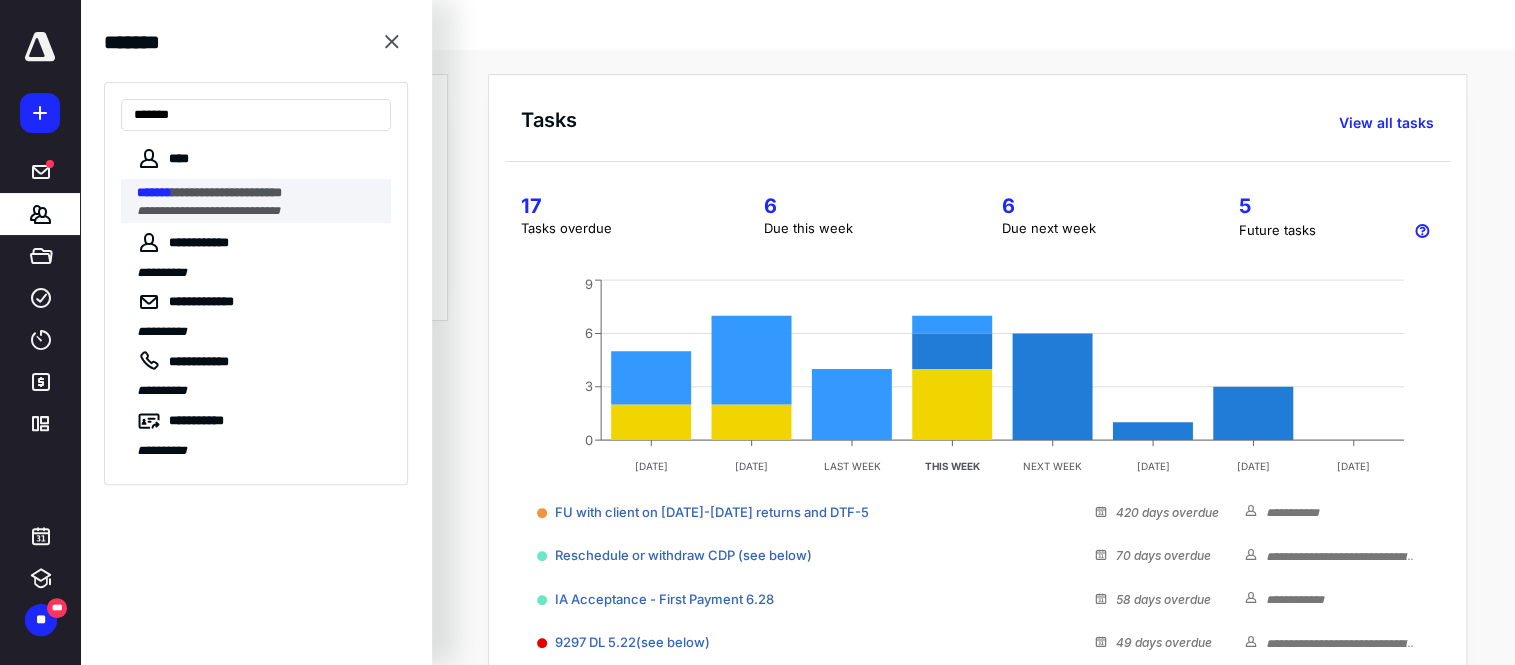type on "*******" 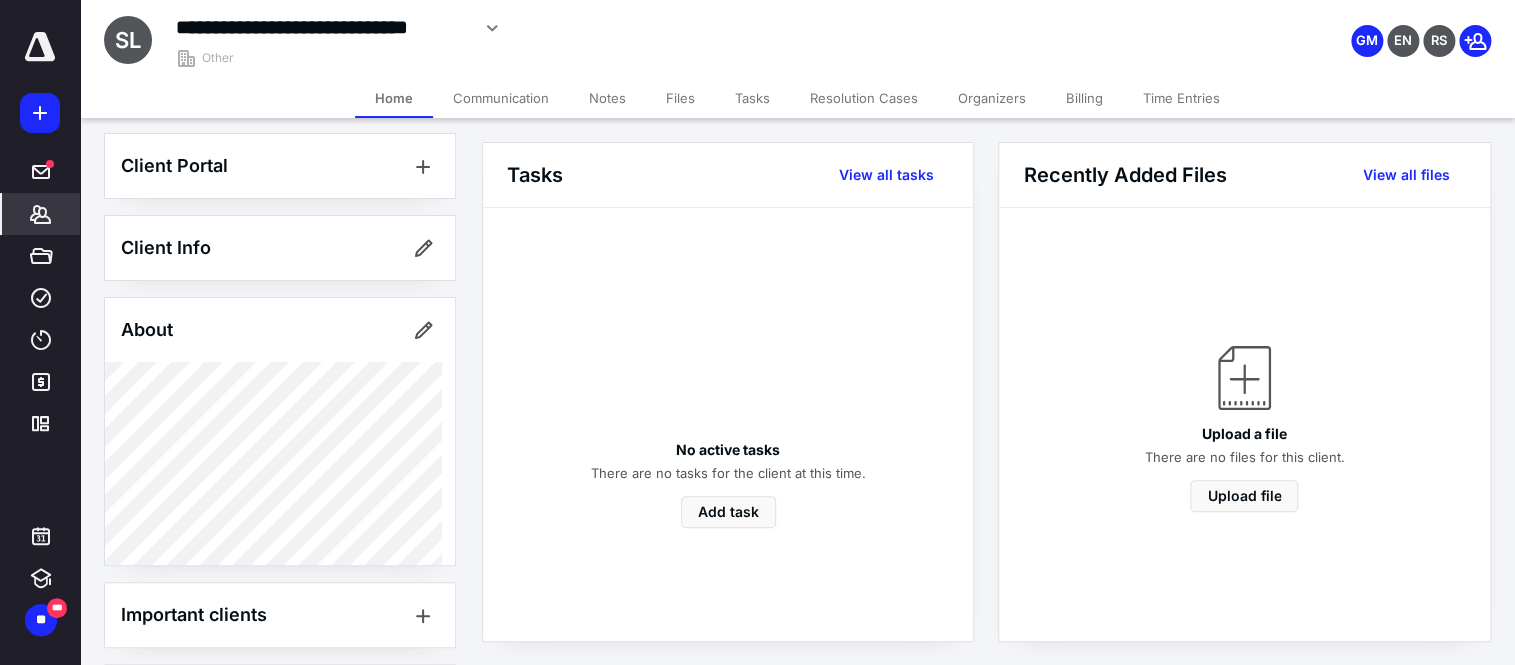 scroll, scrollTop: 0, scrollLeft: 0, axis: both 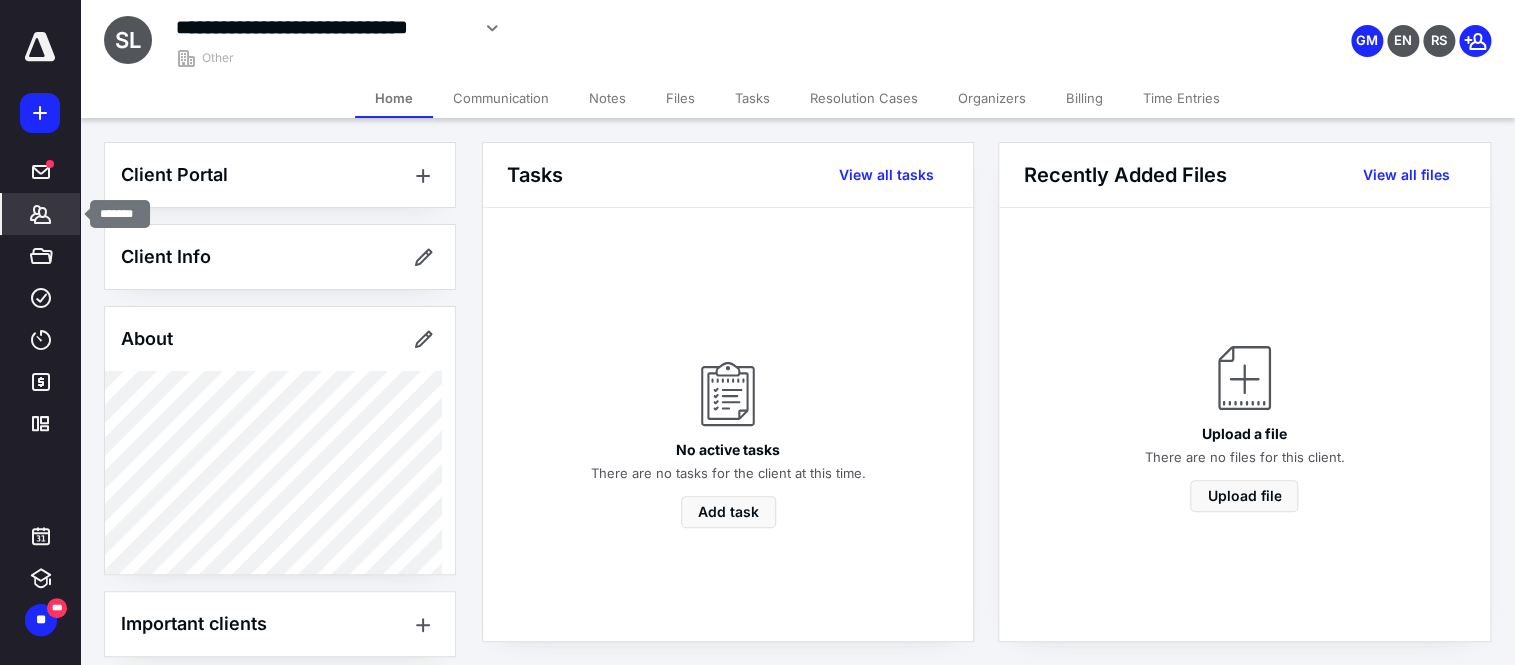 click 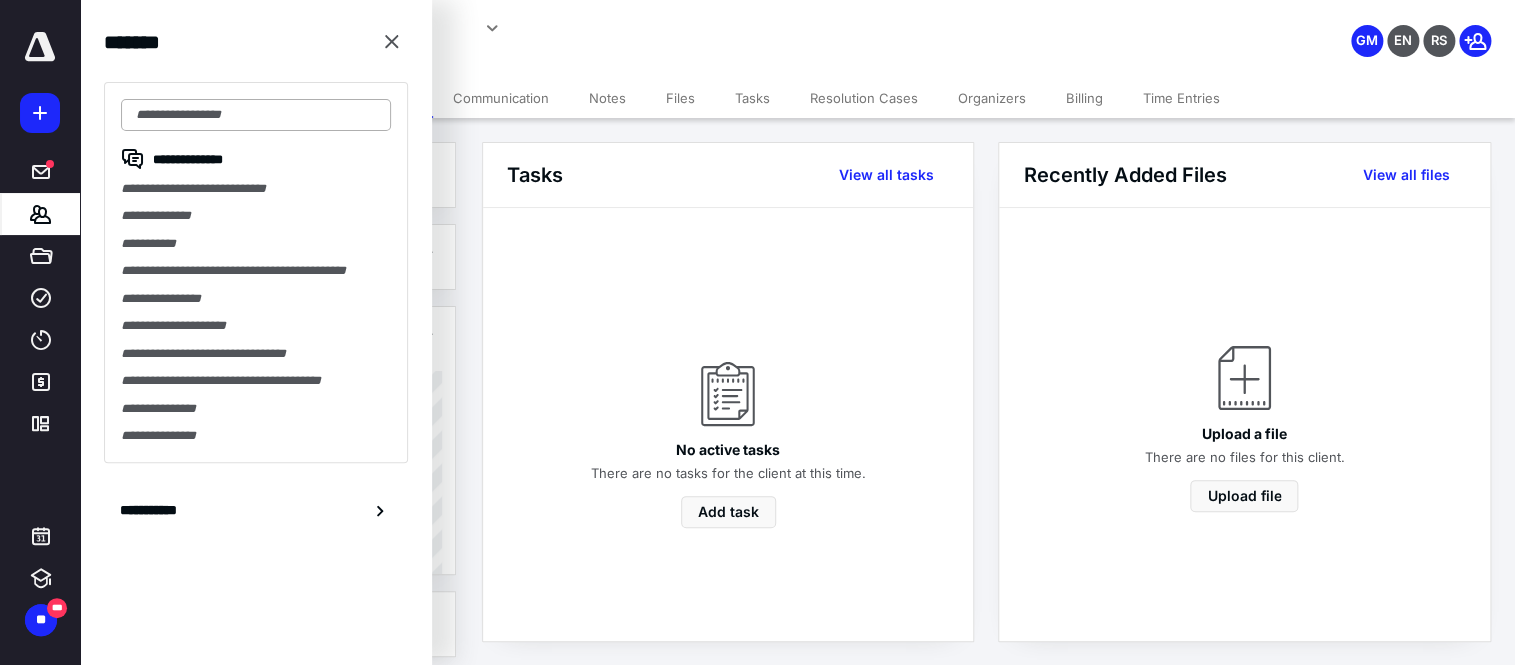 click at bounding box center (256, 115) 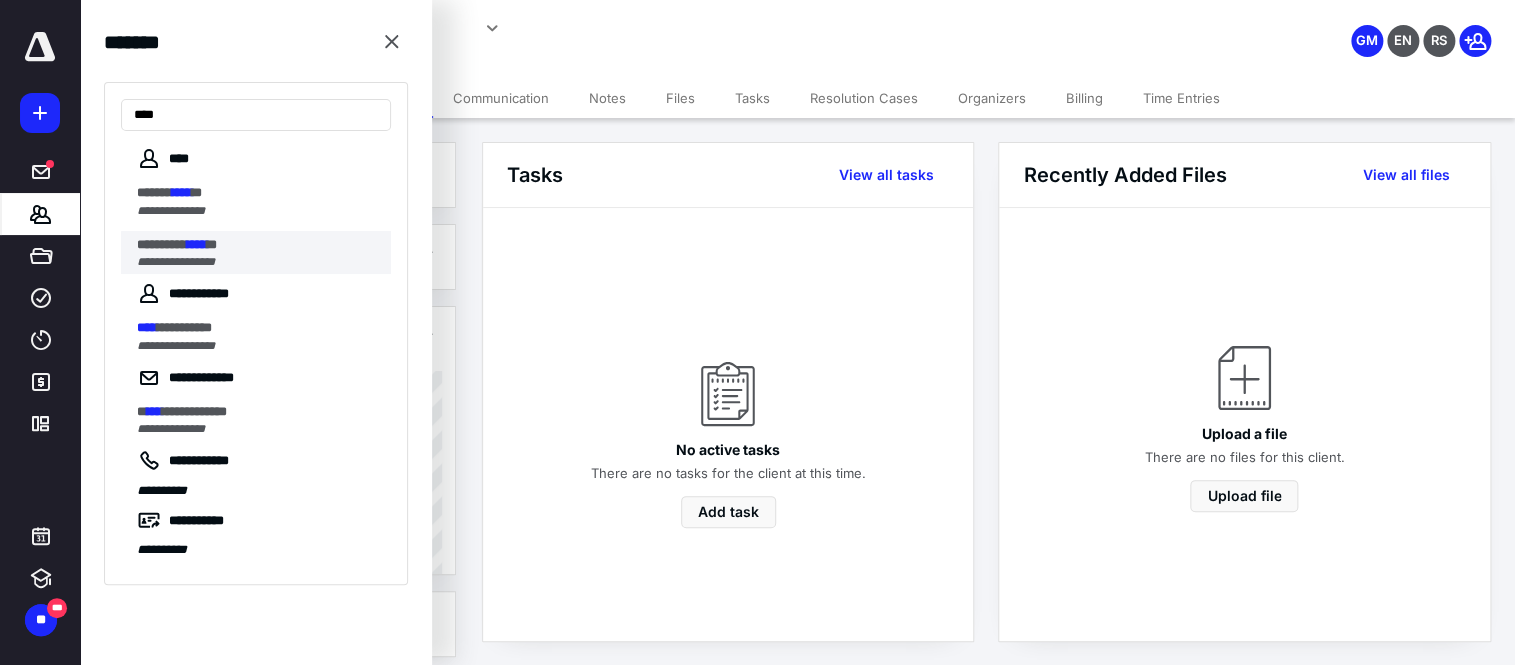 type on "****" 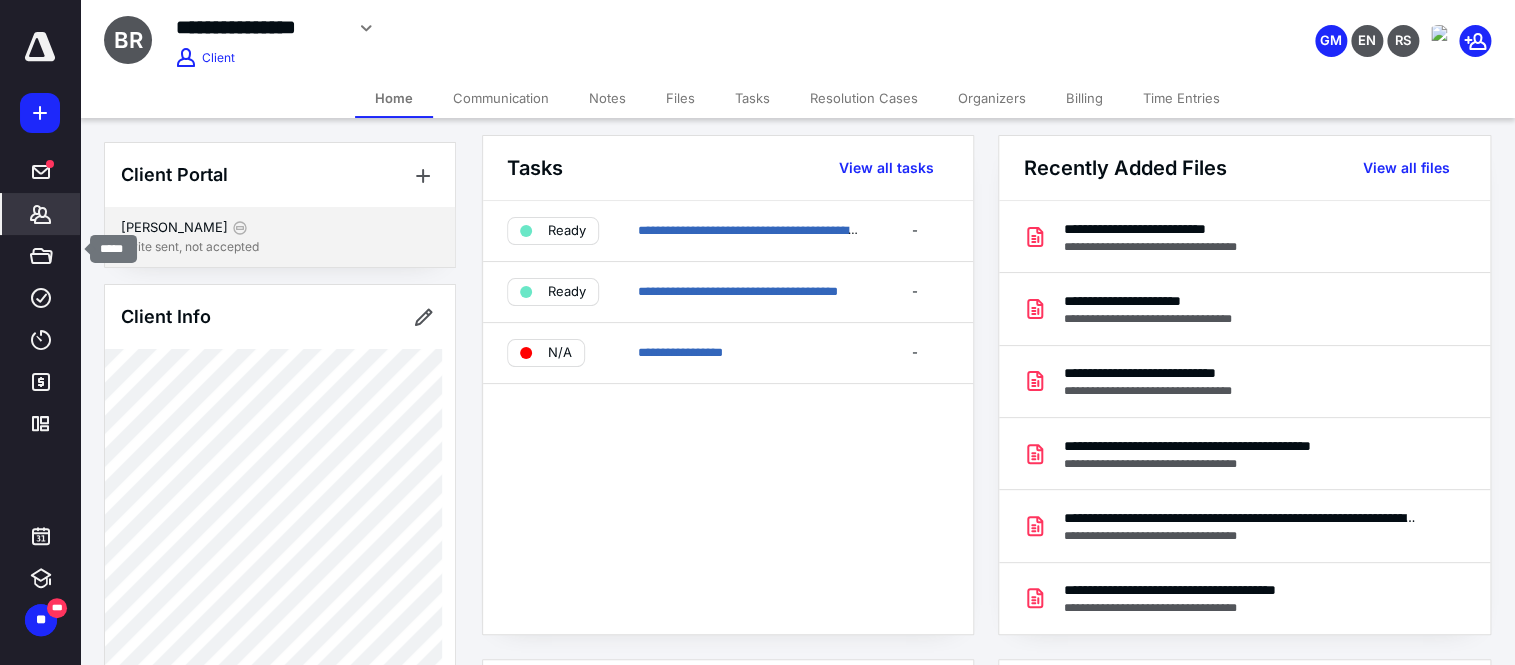 scroll, scrollTop: 0, scrollLeft: 0, axis: both 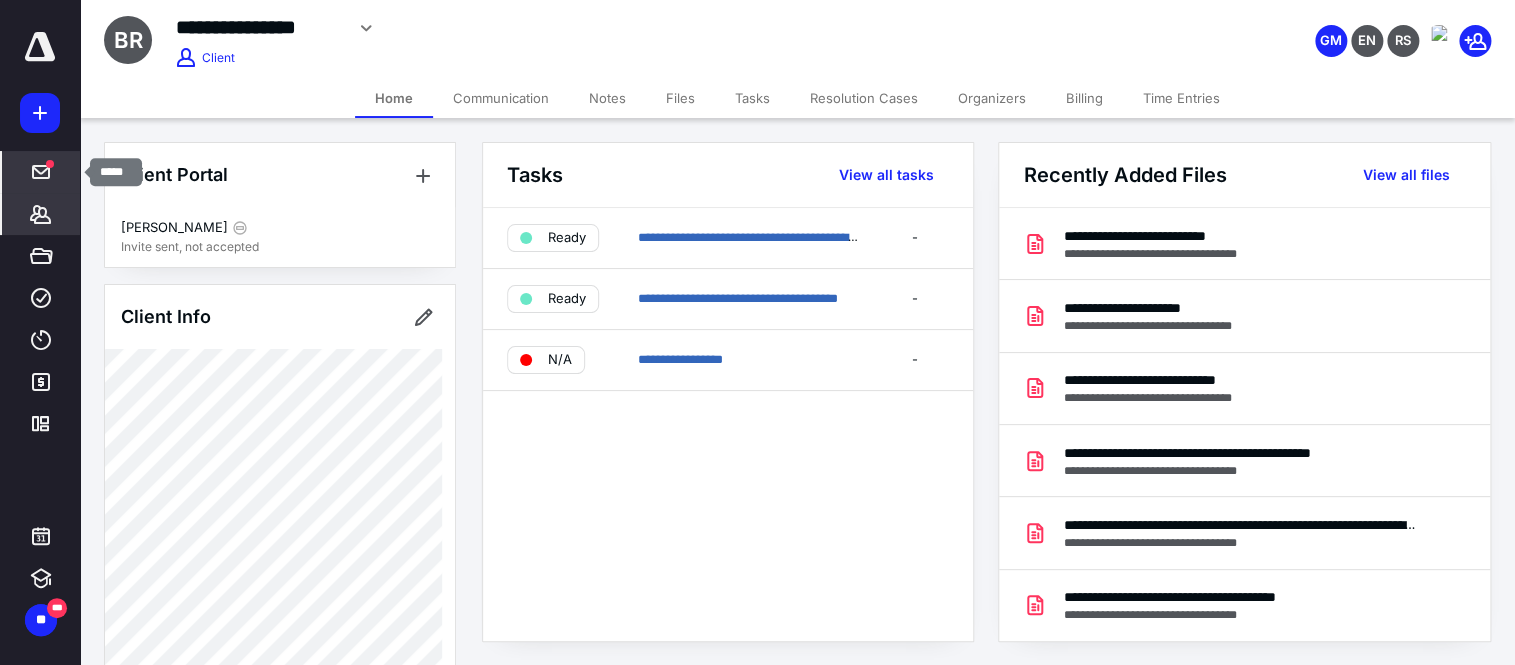 click on "*****" at bounding box center (41, 172) 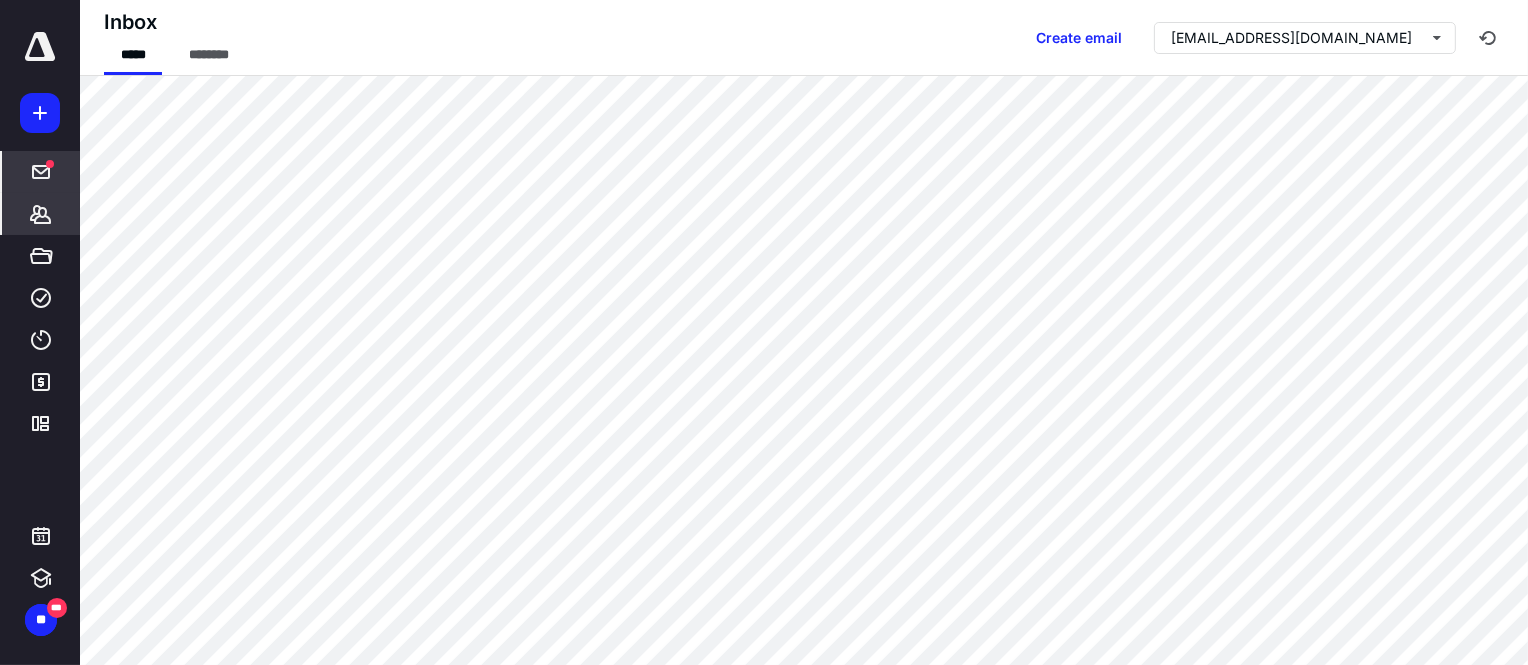 click 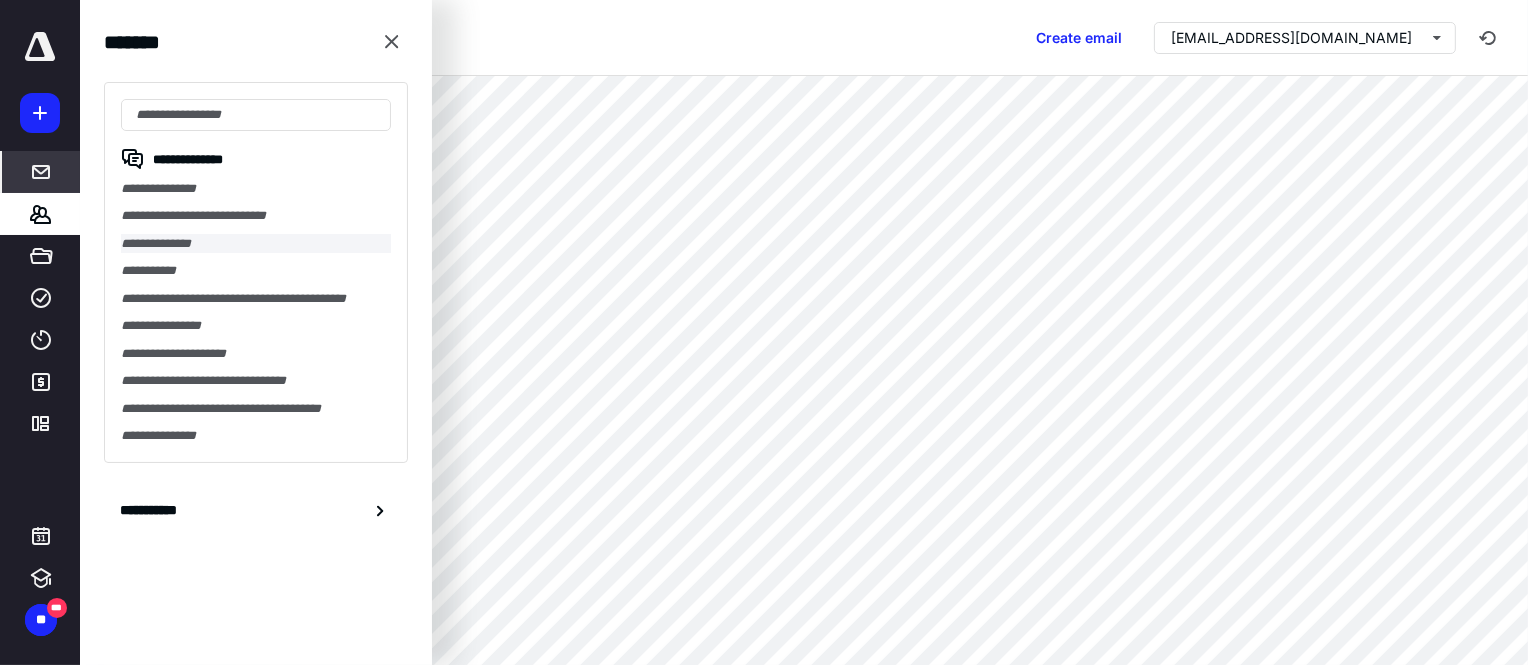 click on "**********" at bounding box center (256, 243) 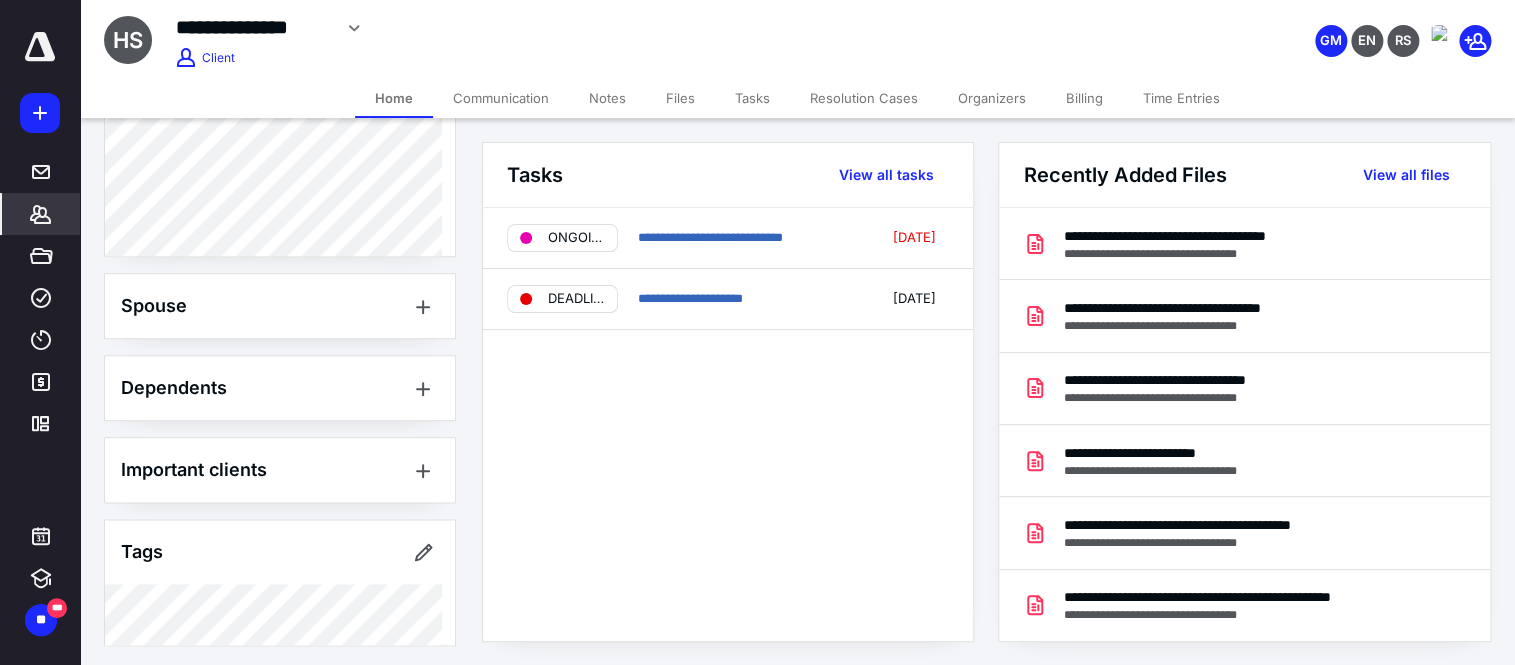 scroll, scrollTop: 885, scrollLeft: 0, axis: vertical 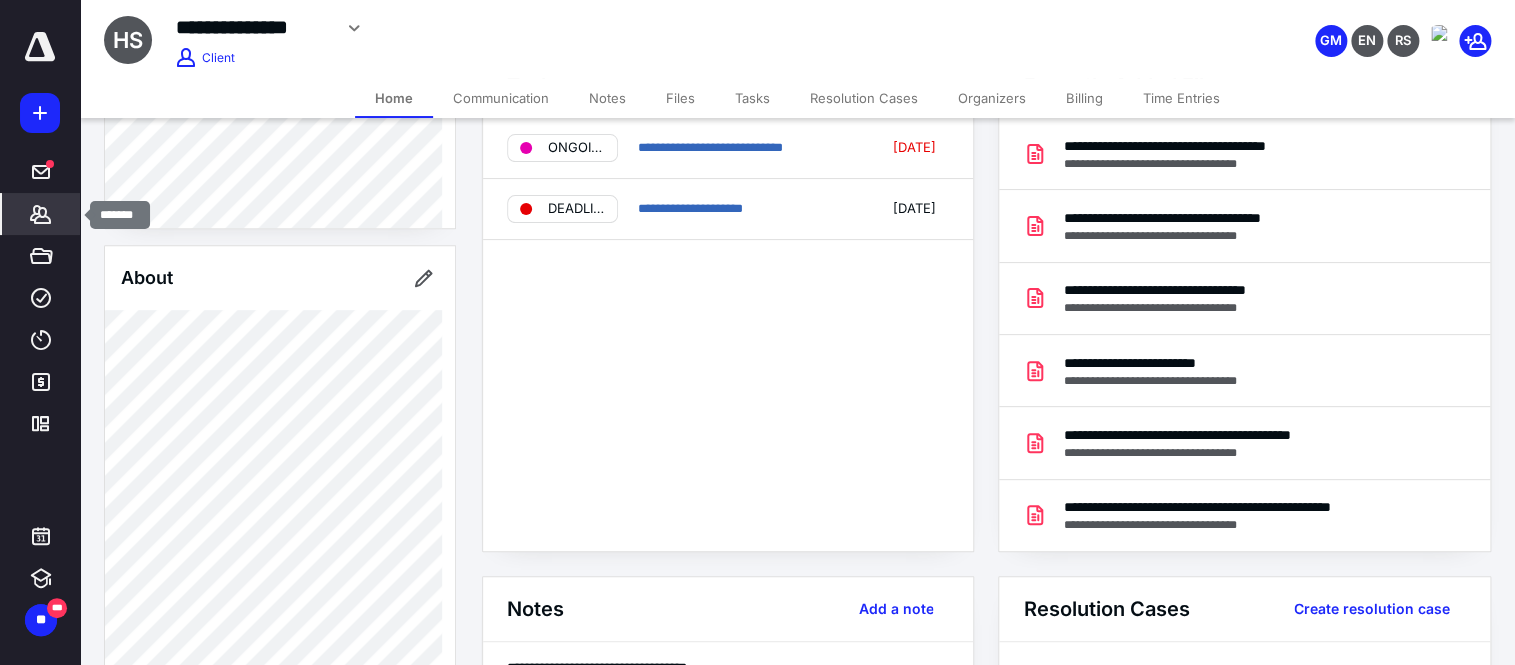 click 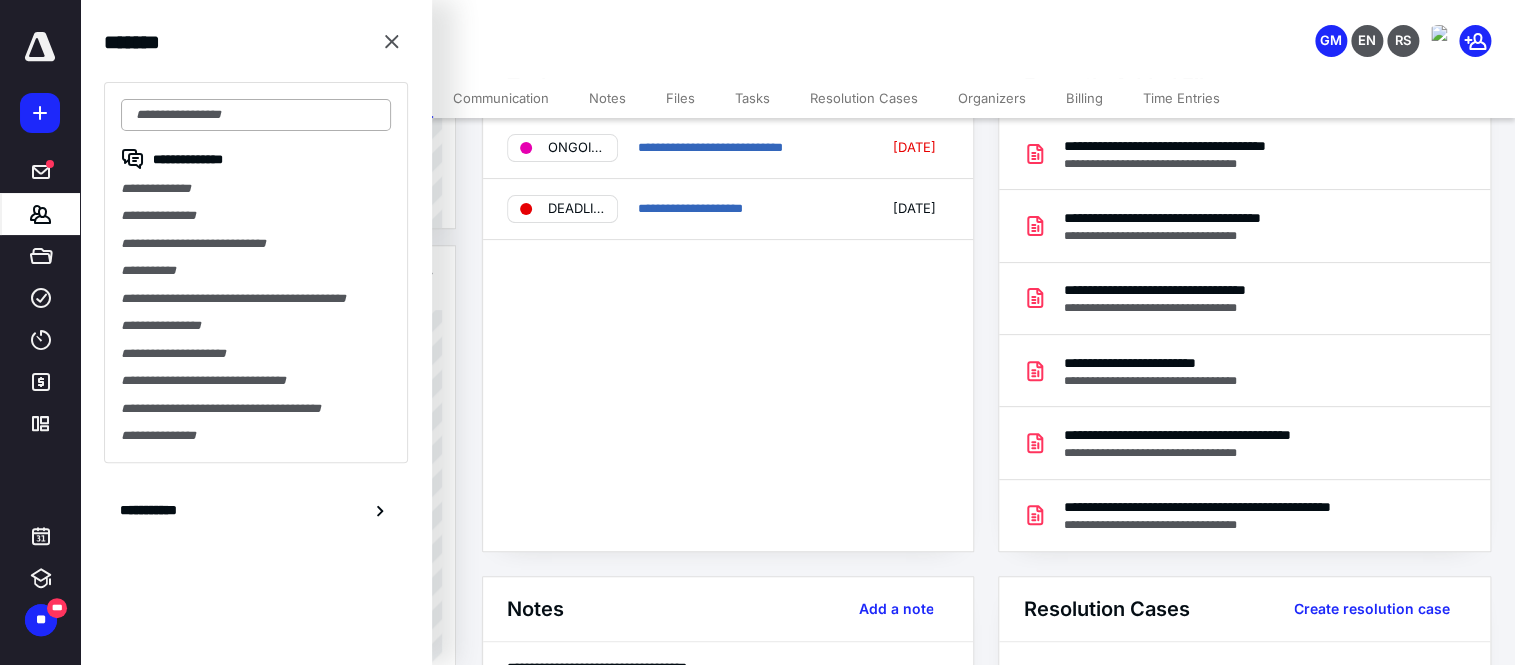 click at bounding box center [256, 115] 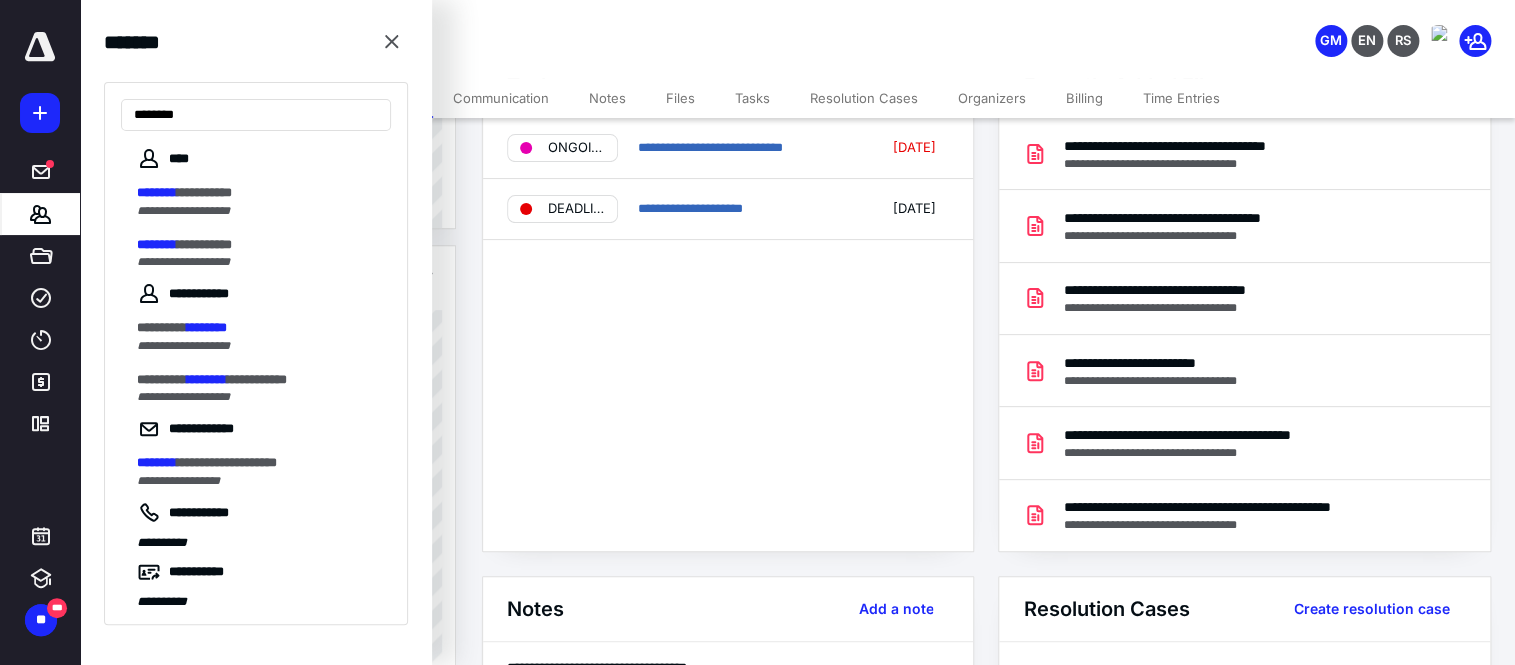 type on "********" 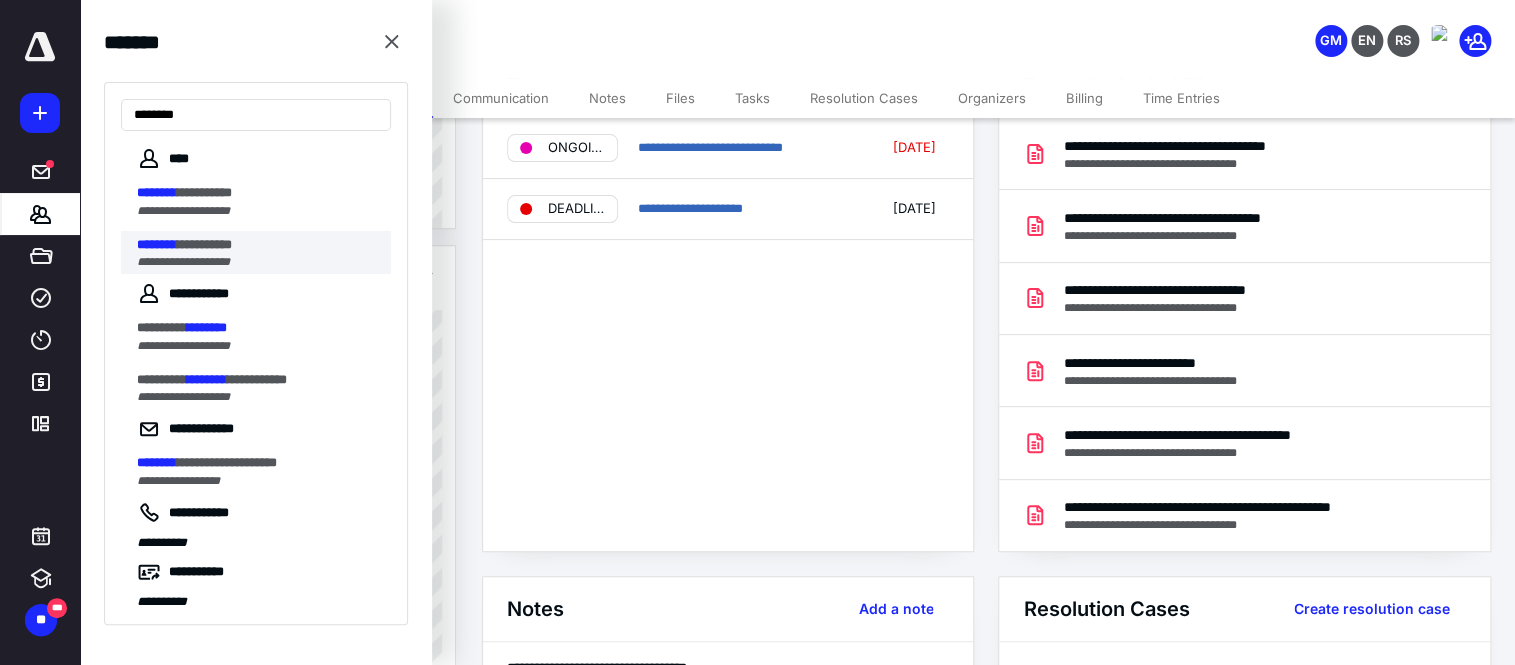 click on "**********" at bounding box center (204, 244) 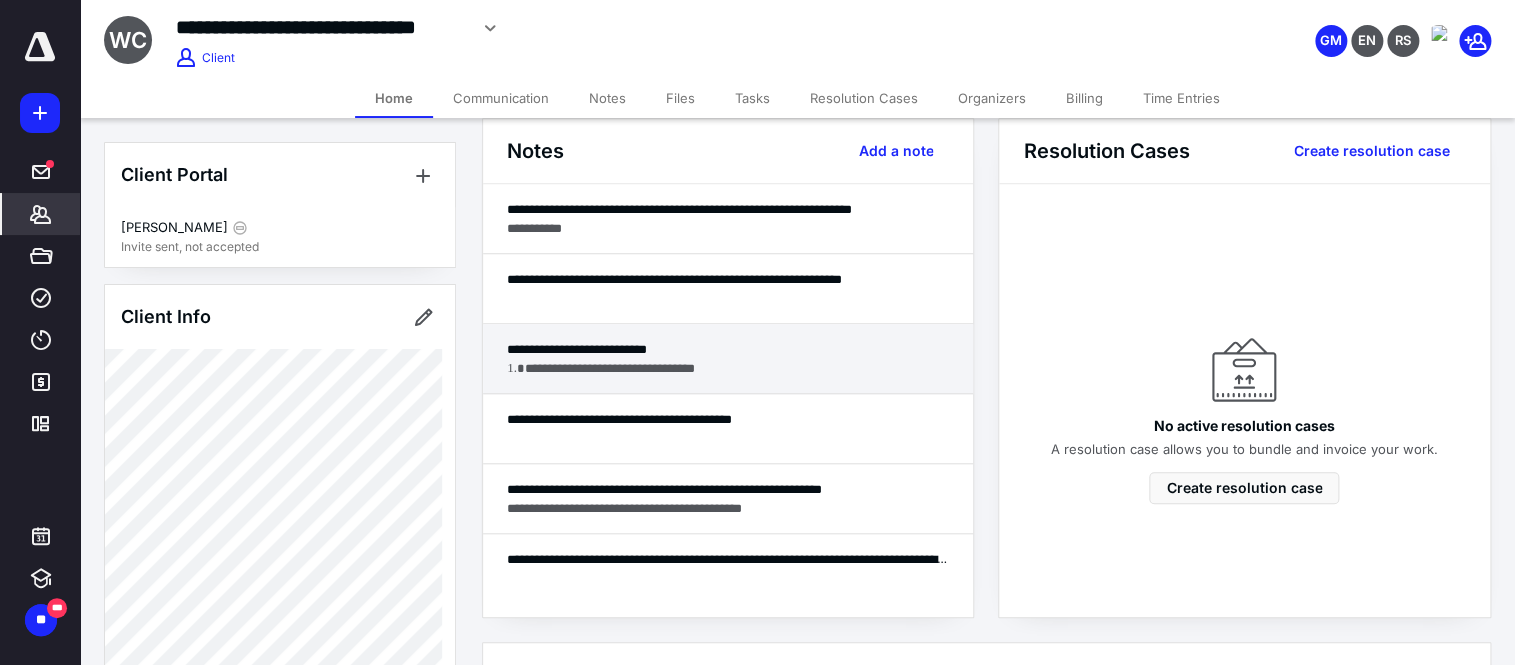 scroll, scrollTop: 545, scrollLeft: 0, axis: vertical 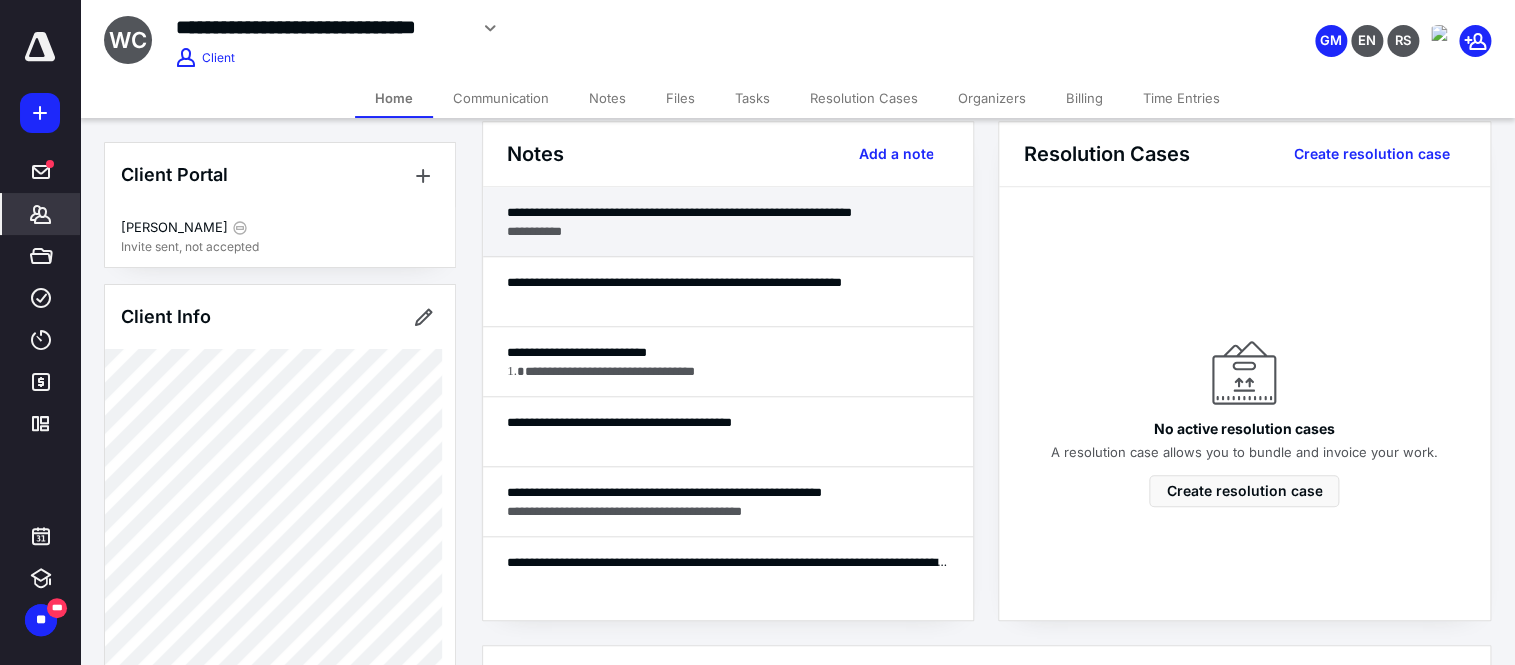 click on "**********" at bounding box center [728, 212] 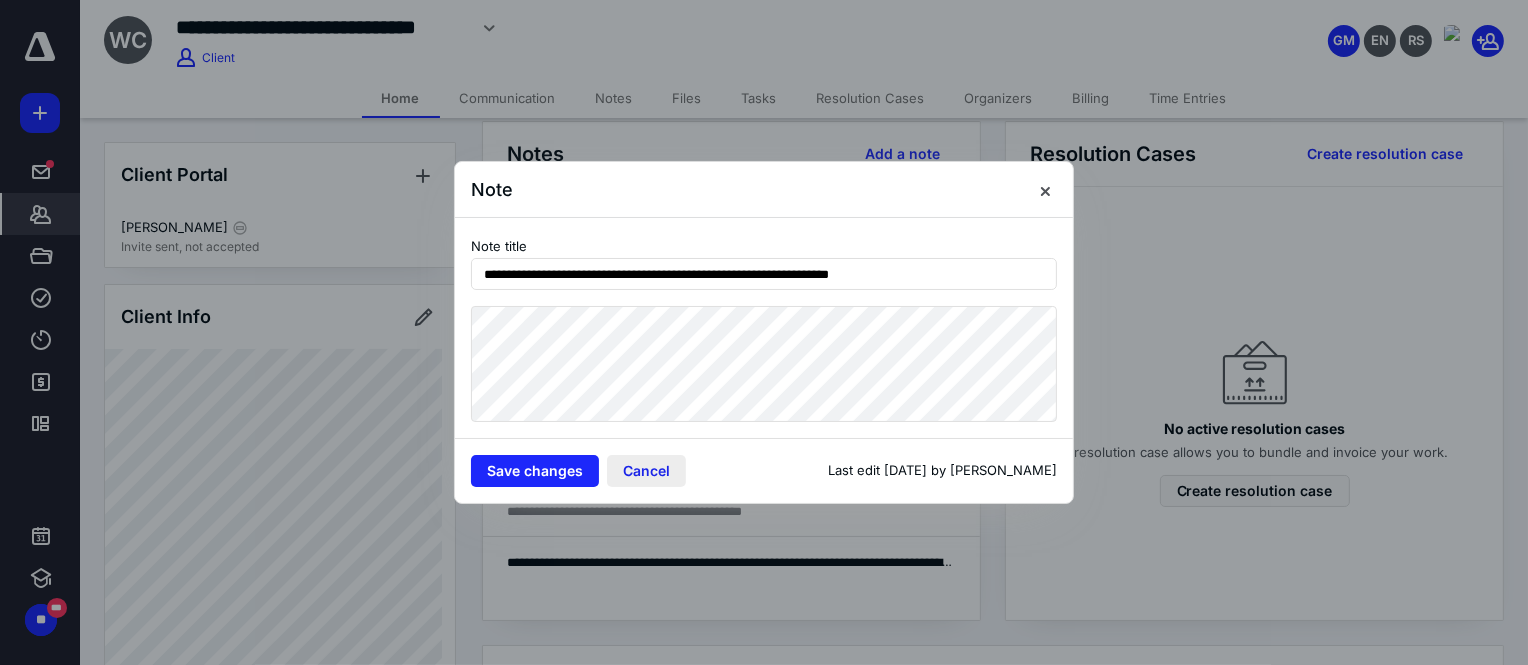 click on "Cancel" at bounding box center (646, 471) 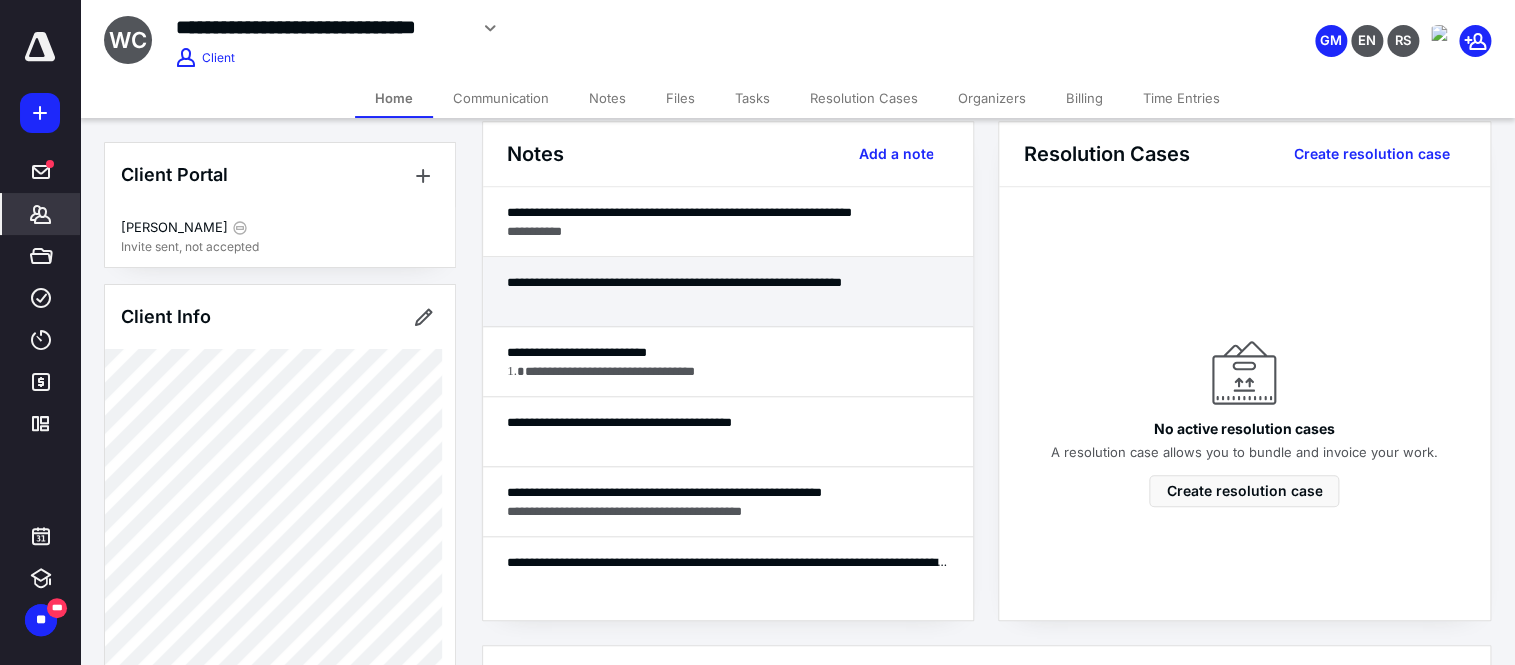 click on "**********" at bounding box center (728, 282) 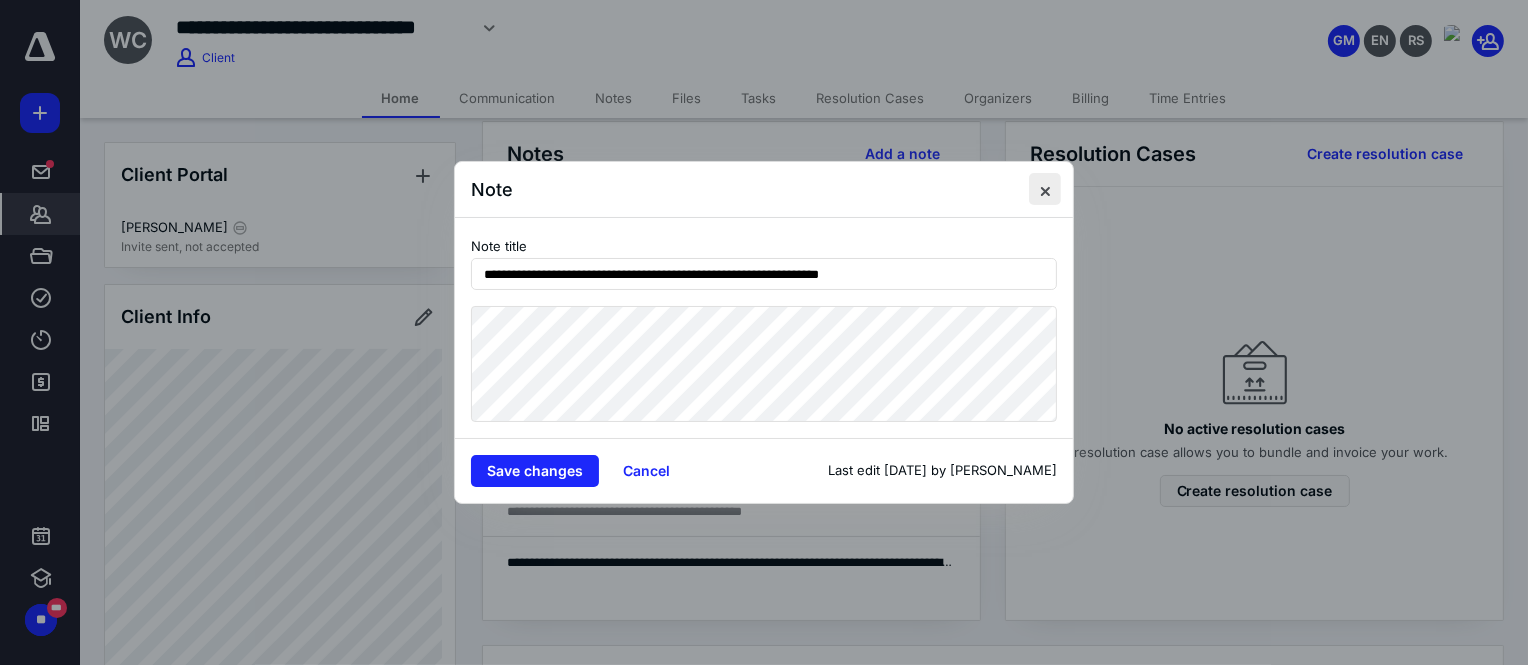 click at bounding box center (1045, 189) 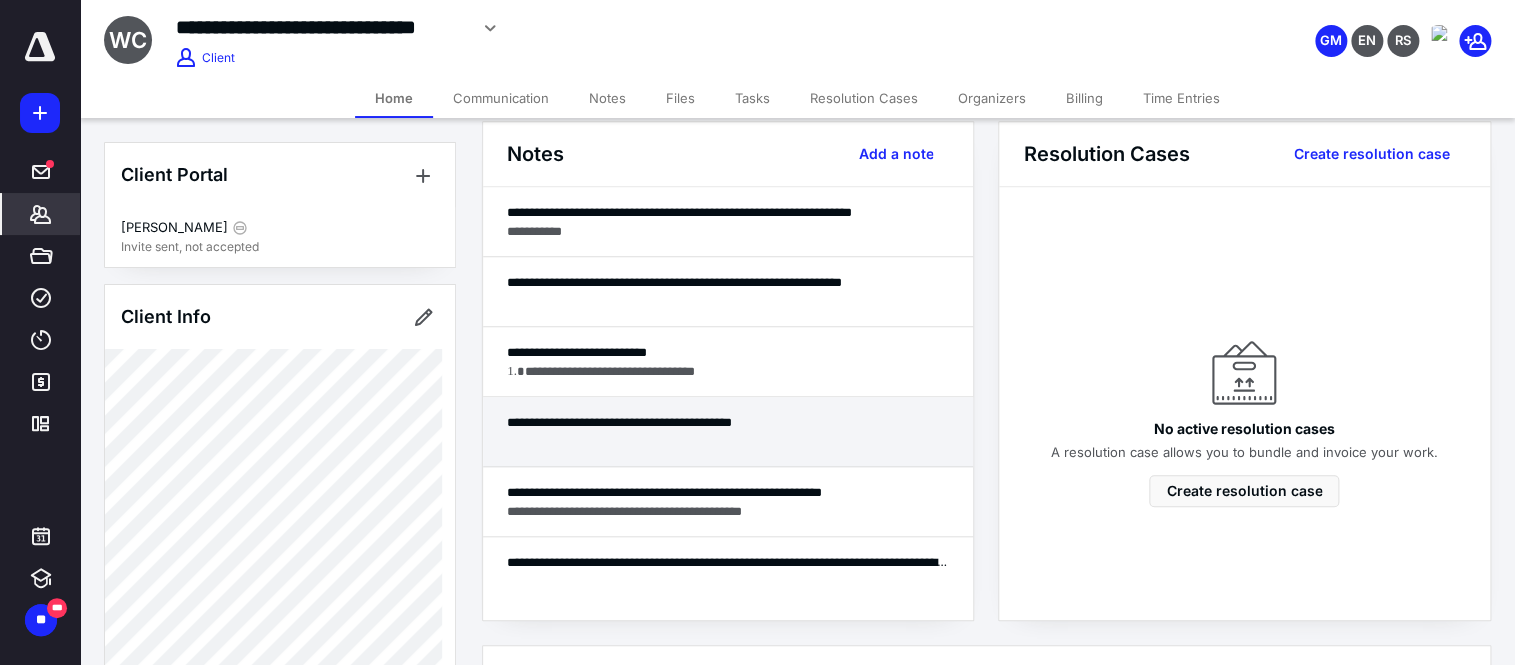 click on "**********" at bounding box center [728, 422] 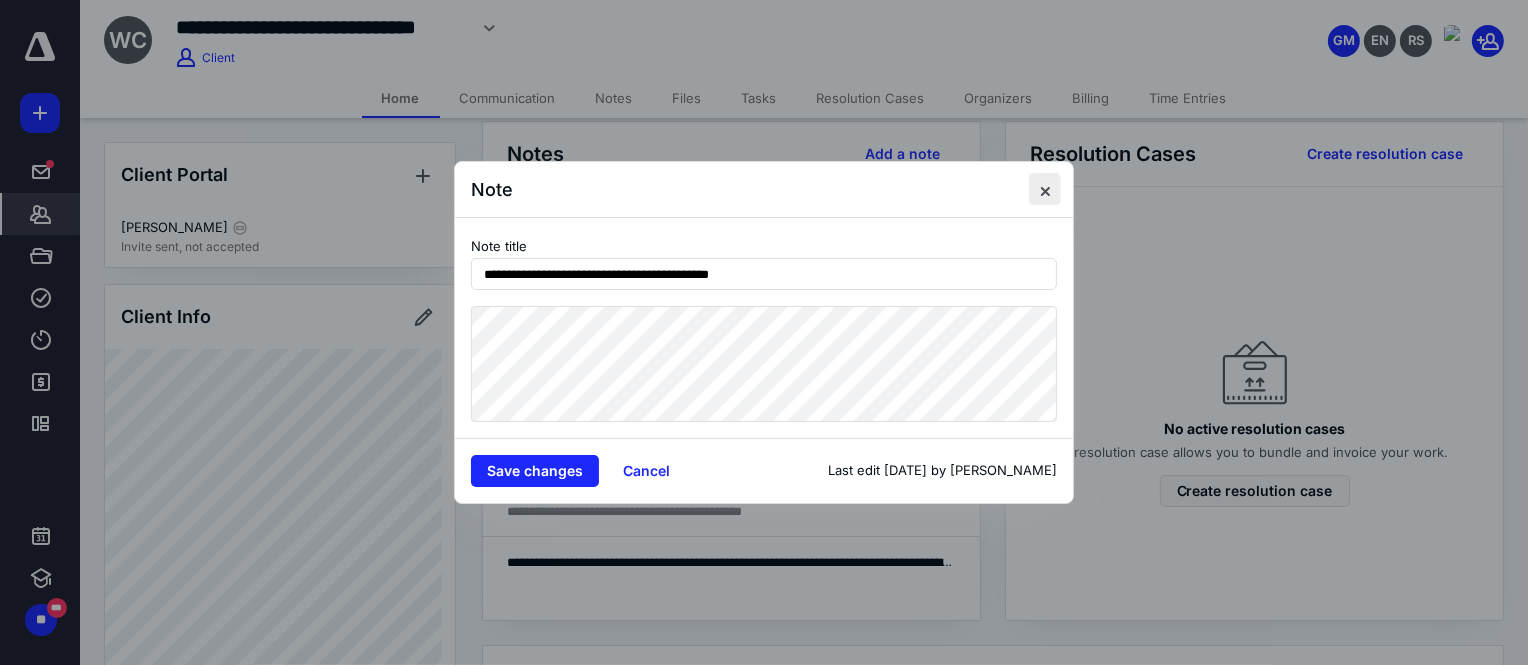 click at bounding box center (1045, 189) 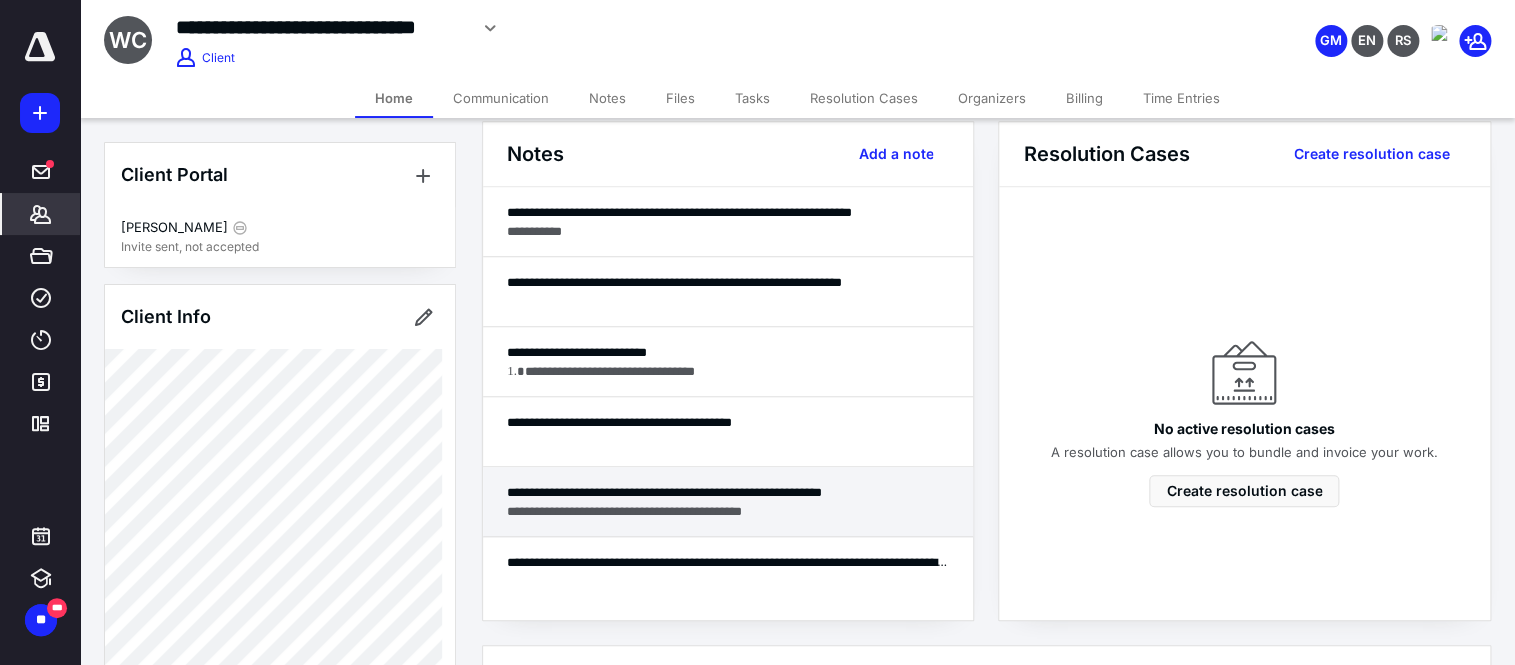 click on "**********" at bounding box center [728, 511] 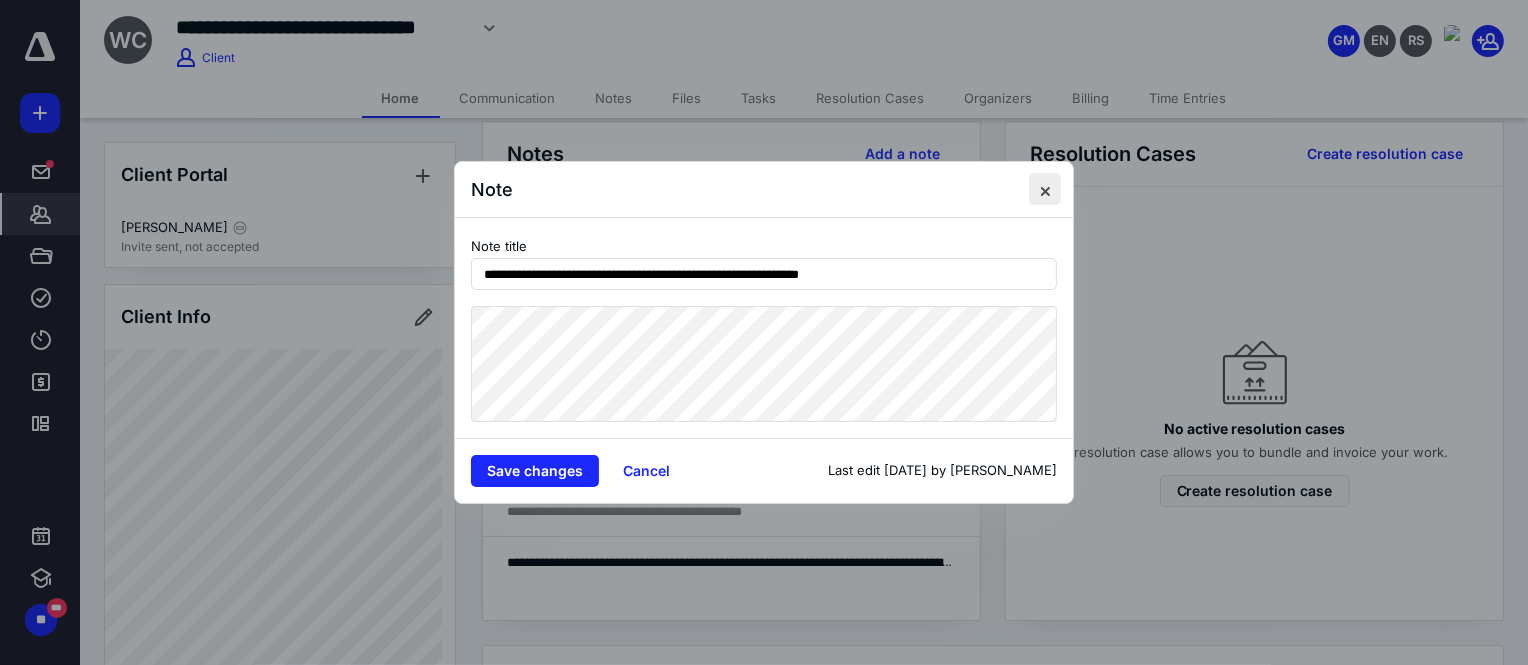 click at bounding box center [1045, 189] 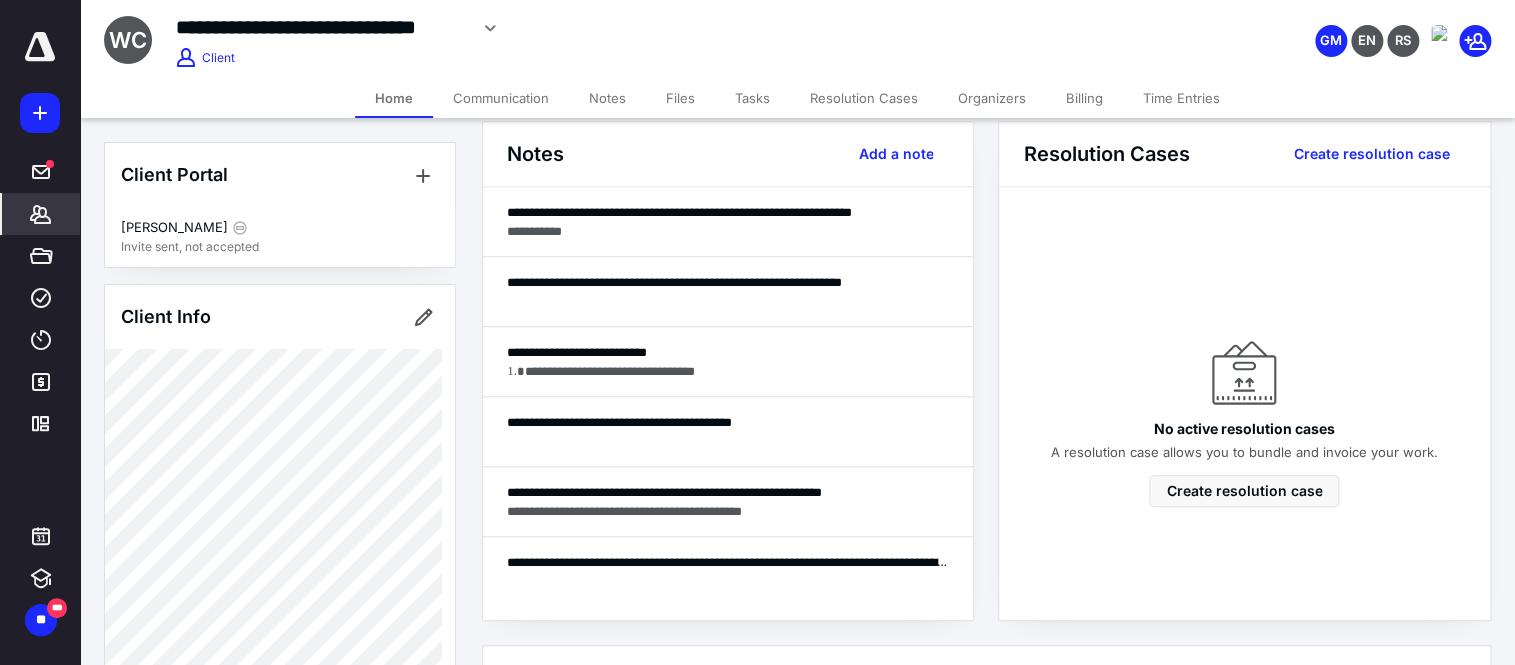 click on "Files" at bounding box center (680, 98) 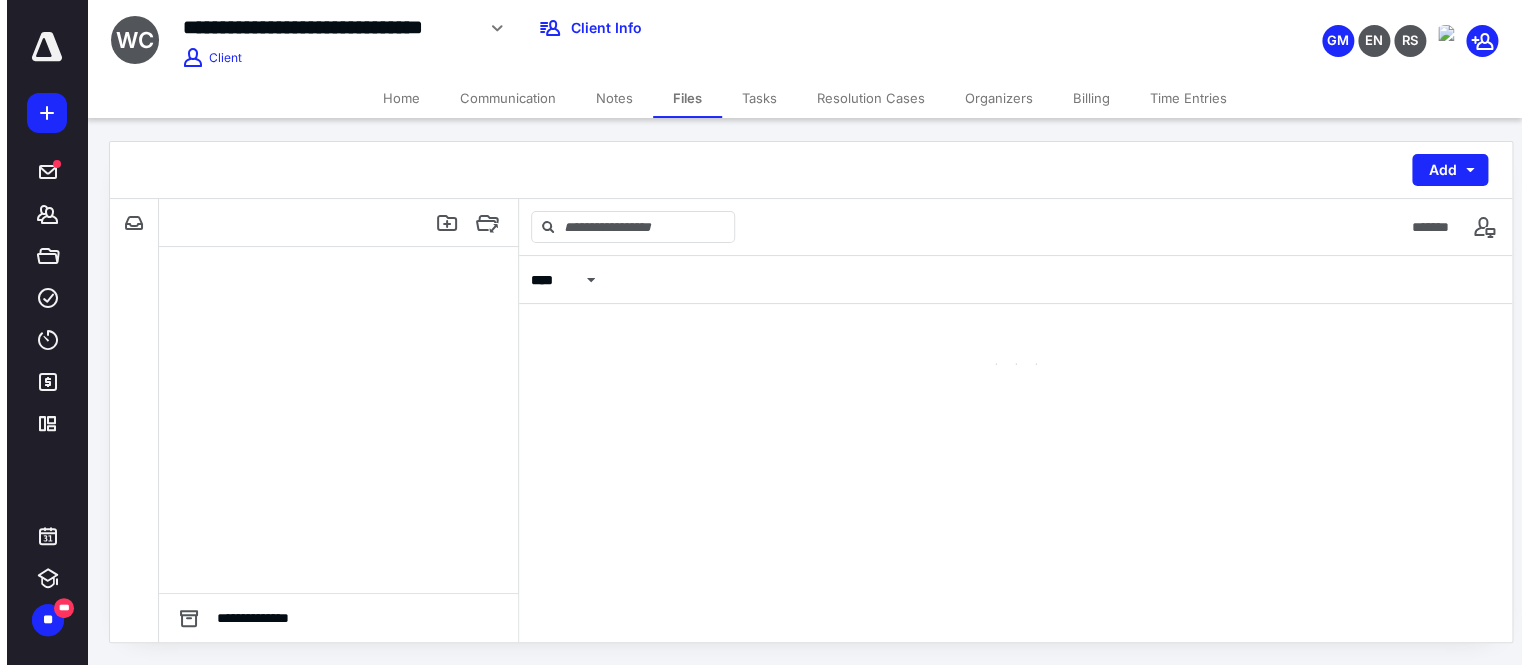 scroll, scrollTop: 0, scrollLeft: 0, axis: both 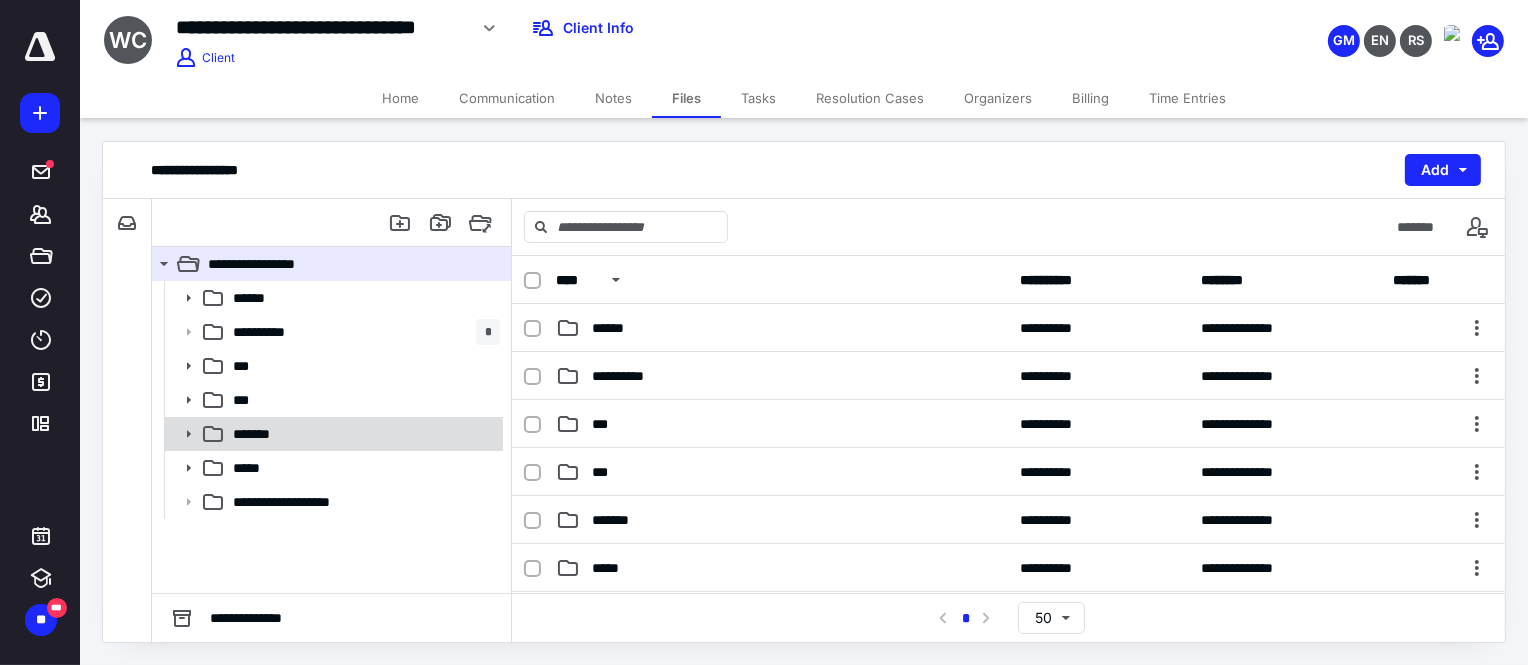 click on "*******" at bounding box center [332, 434] 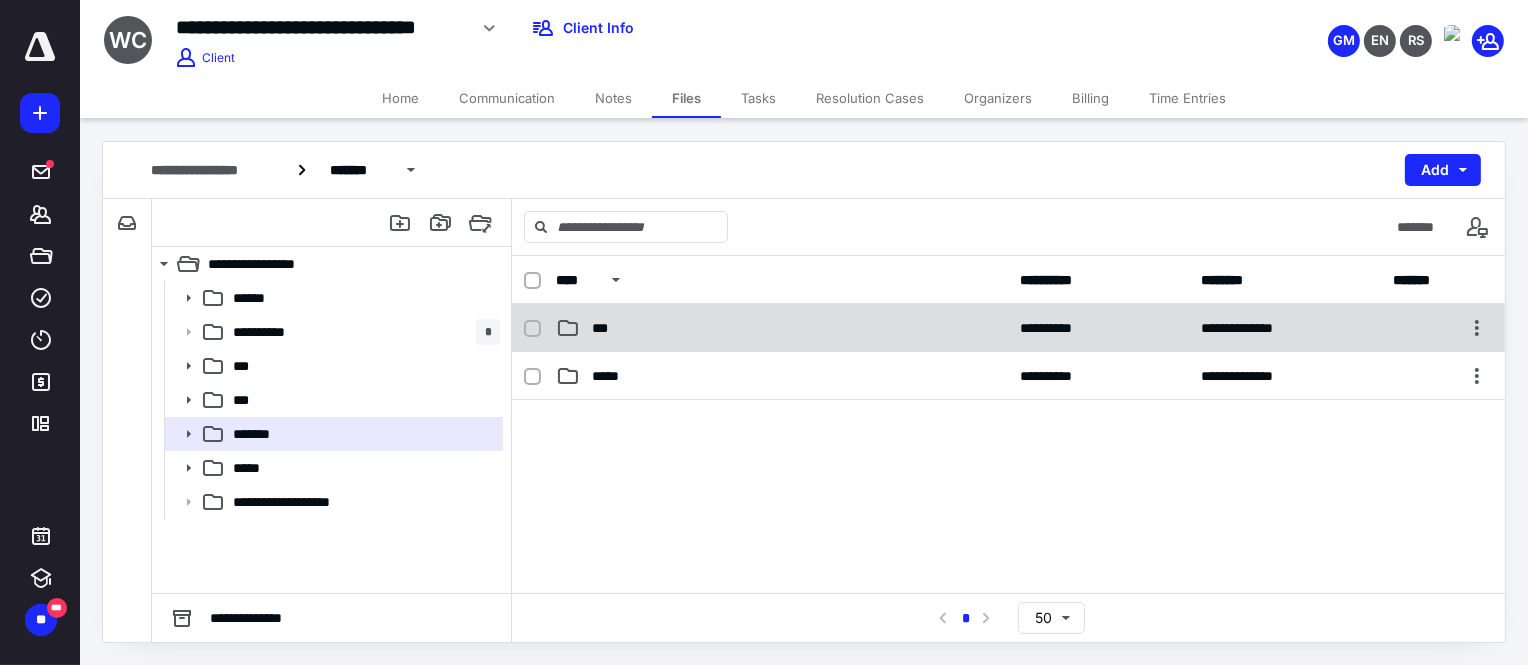 click on "**********" at bounding box center [1008, 328] 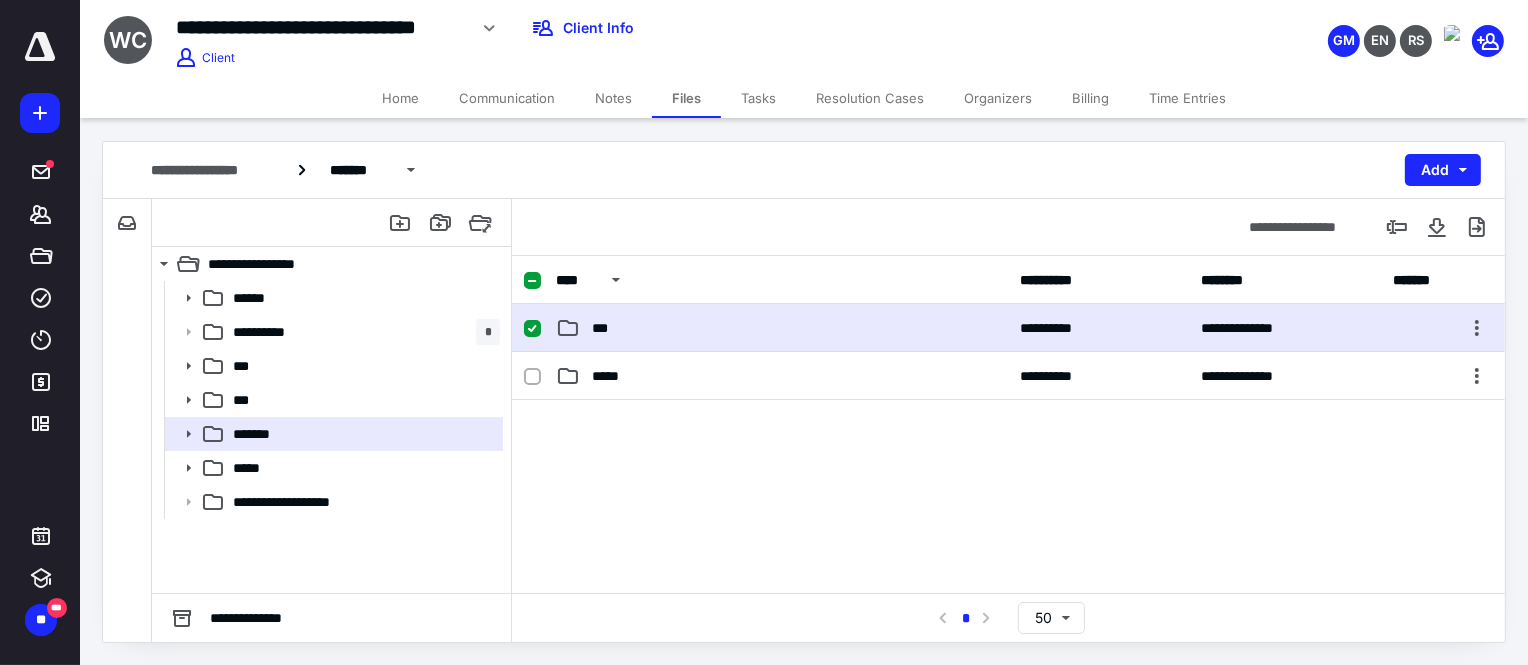 click on "**********" at bounding box center [1008, 328] 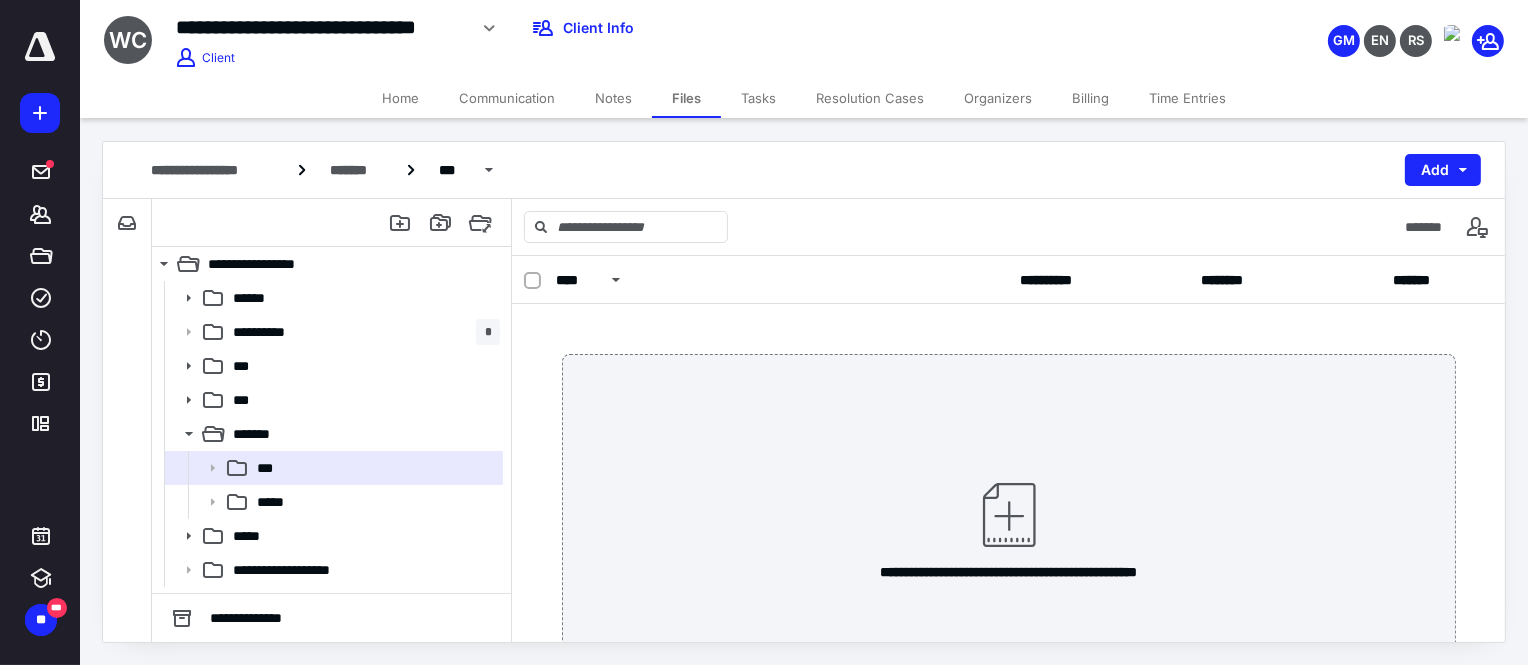 click on "Tasks" at bounding box center (758, 98) 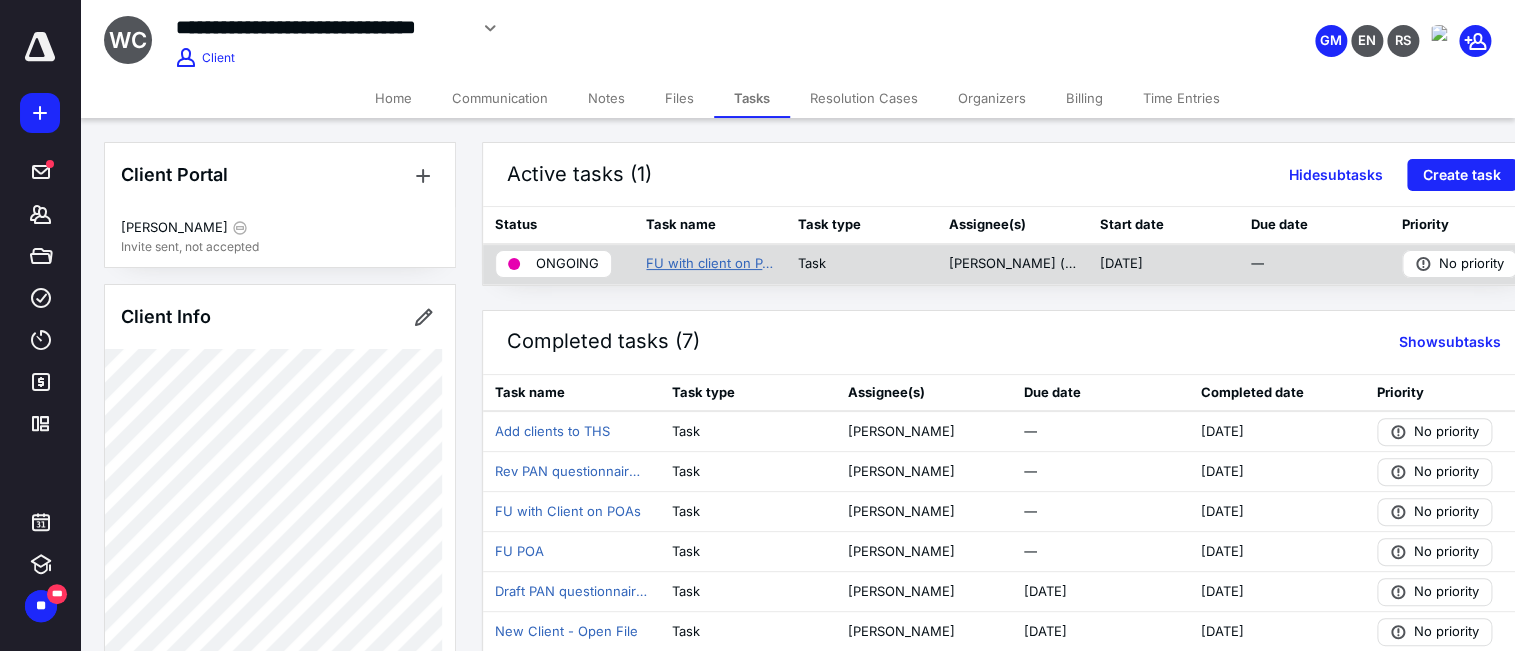 click on "FU with client on PAN quesitonnaire and other docs requested" at bounding box center [709, 264] 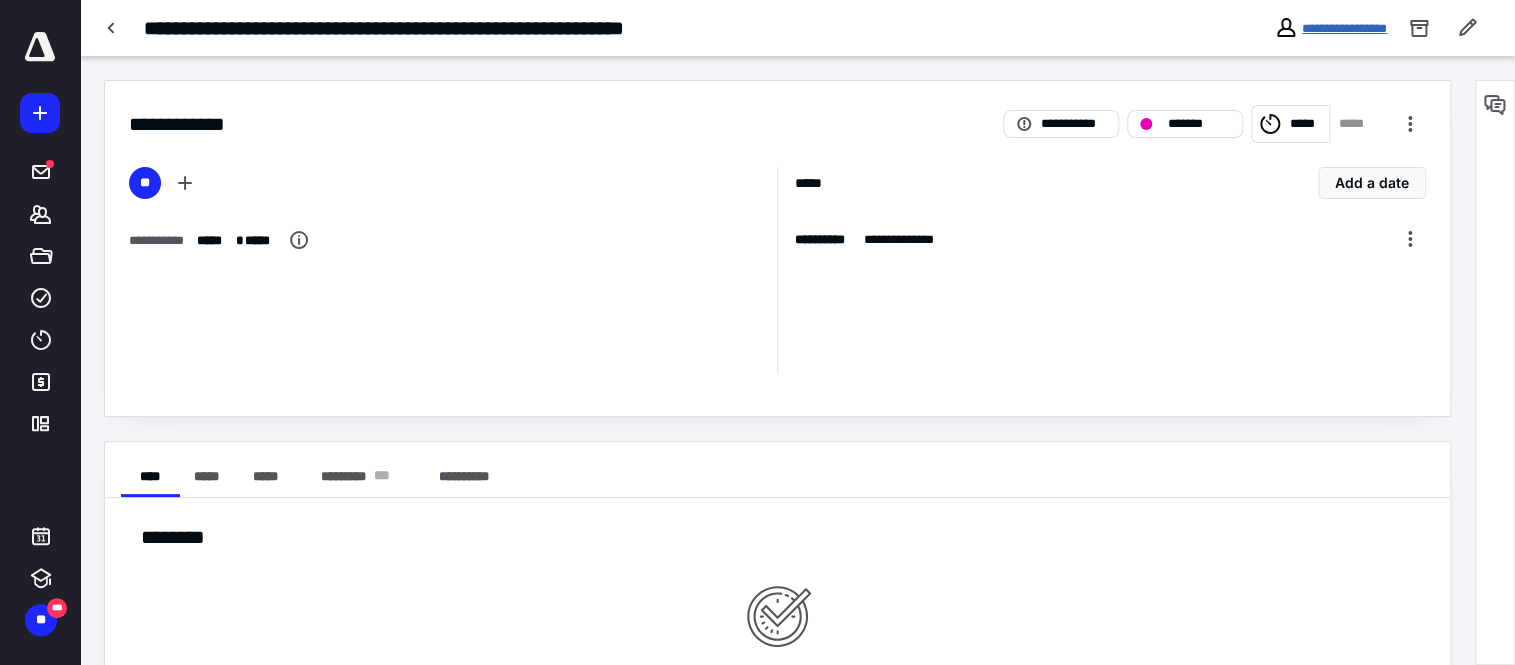 click on "**********" at bounding box center (1344, 28) 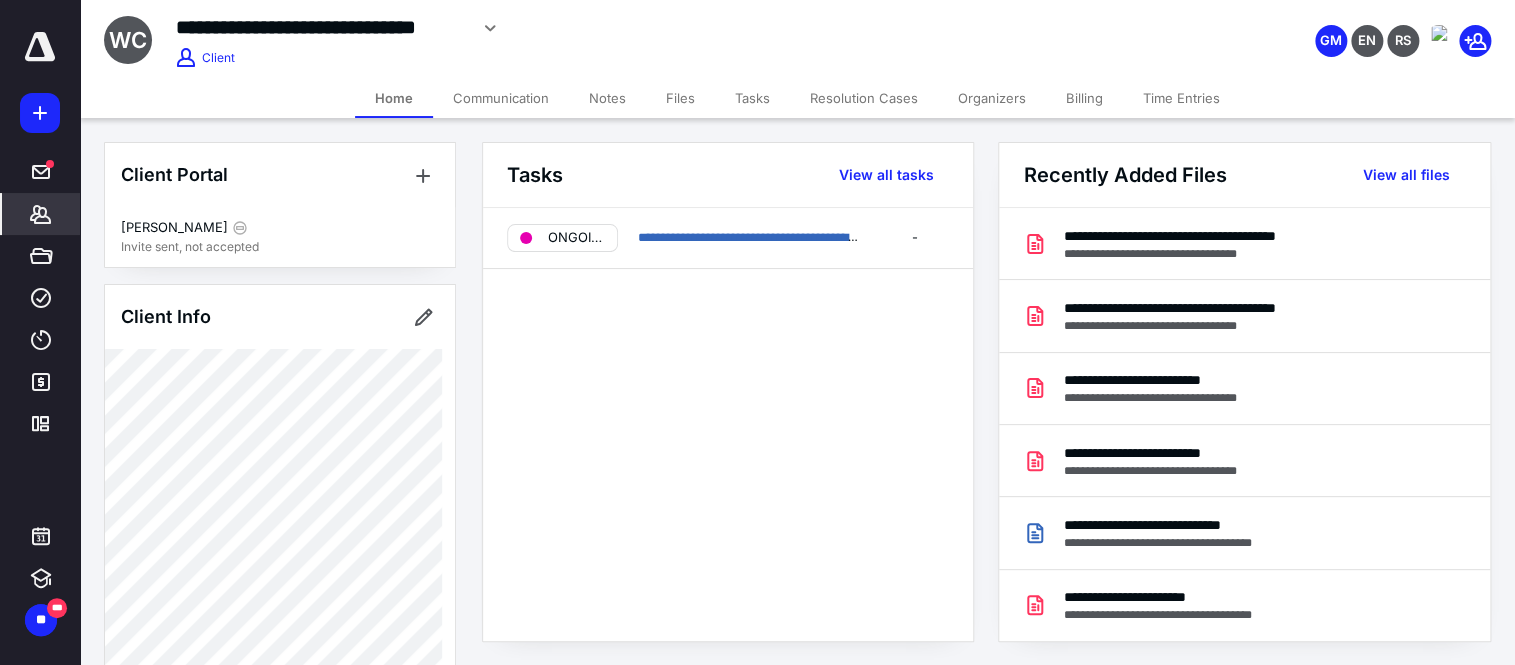 click on "Communication" at bounding box center [501, 98] 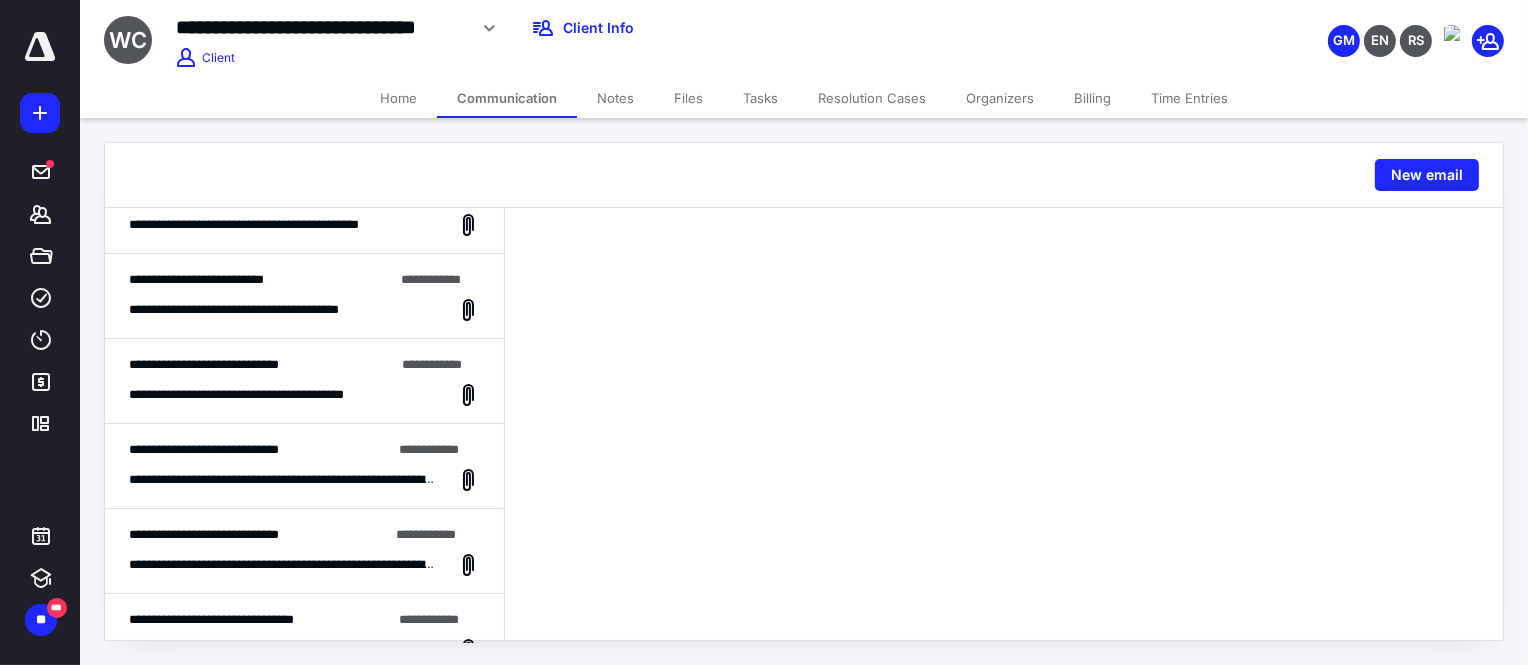 scroll, scrollTop: 75, scrollLeft: 0, axis: vertical 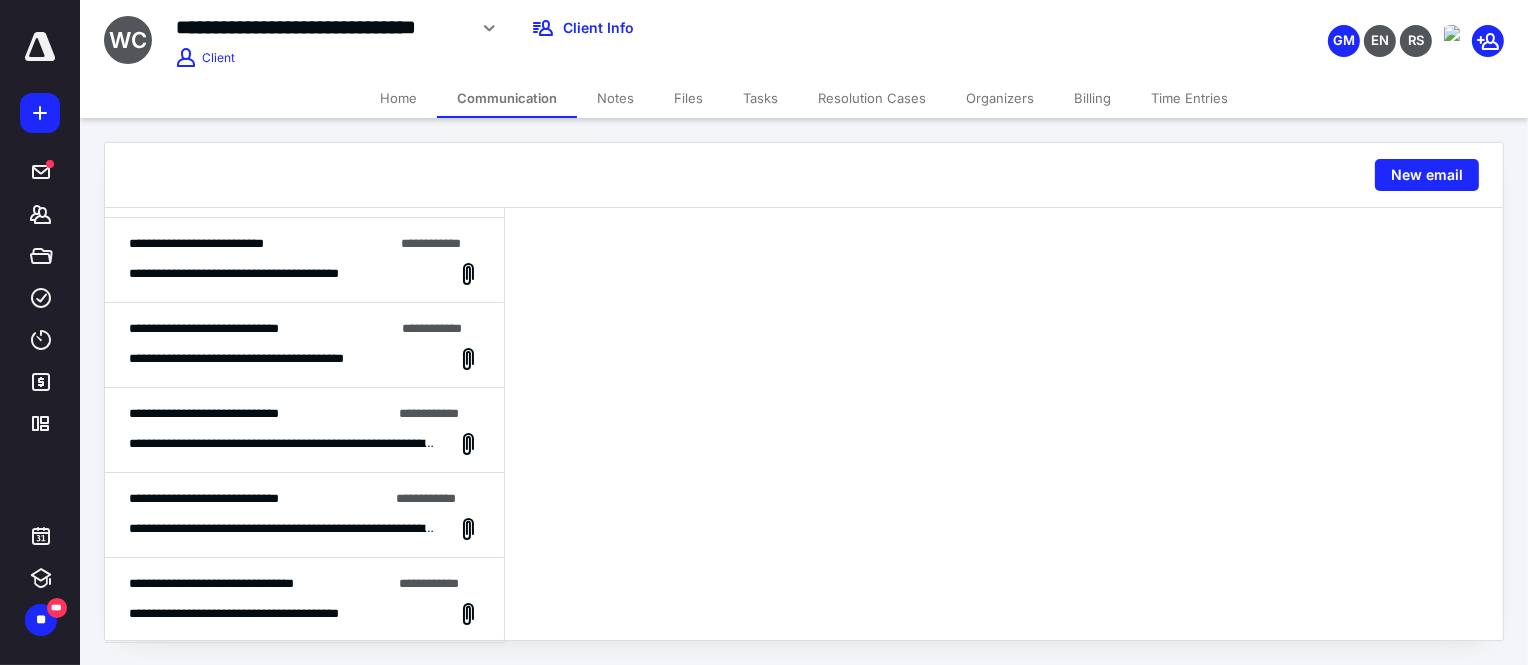 click on "**********" at bounding box center (211, 583) 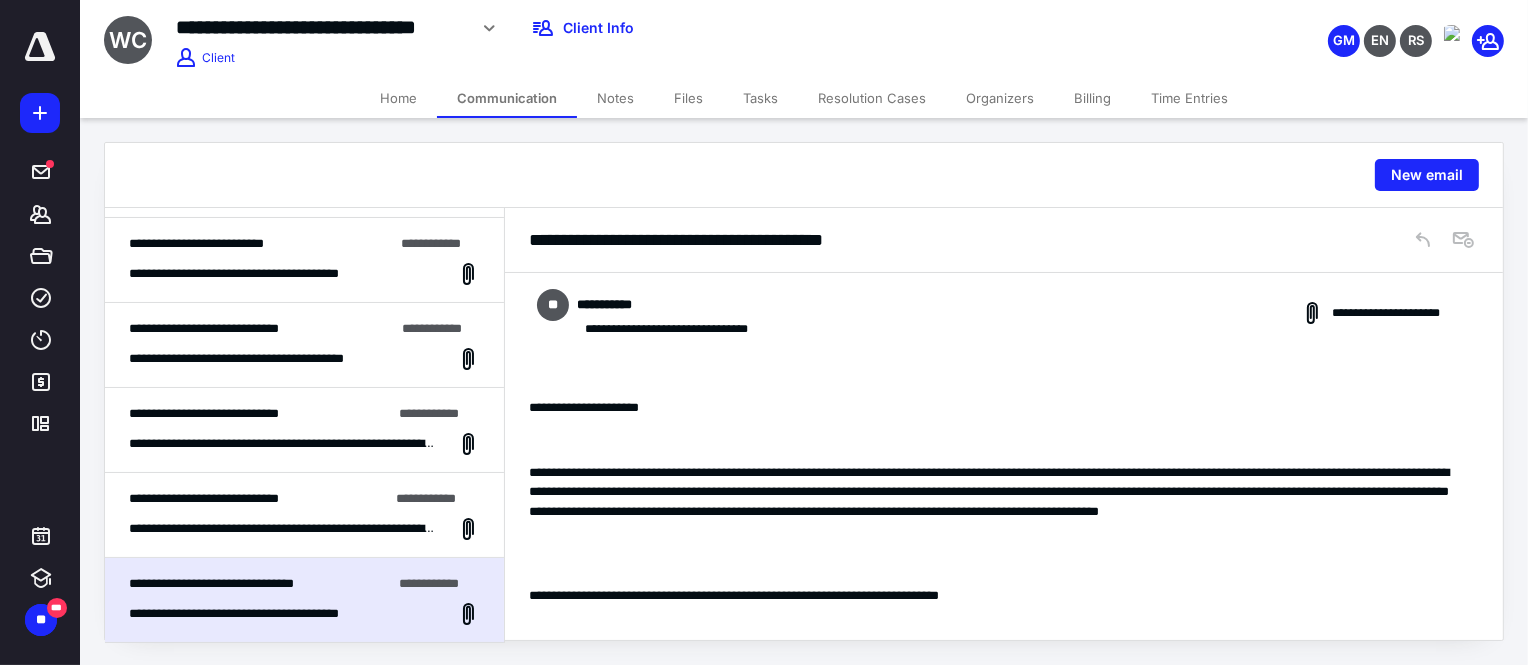 scroll, scrollTop: 630, scrollLeft: 0, axis: vertical 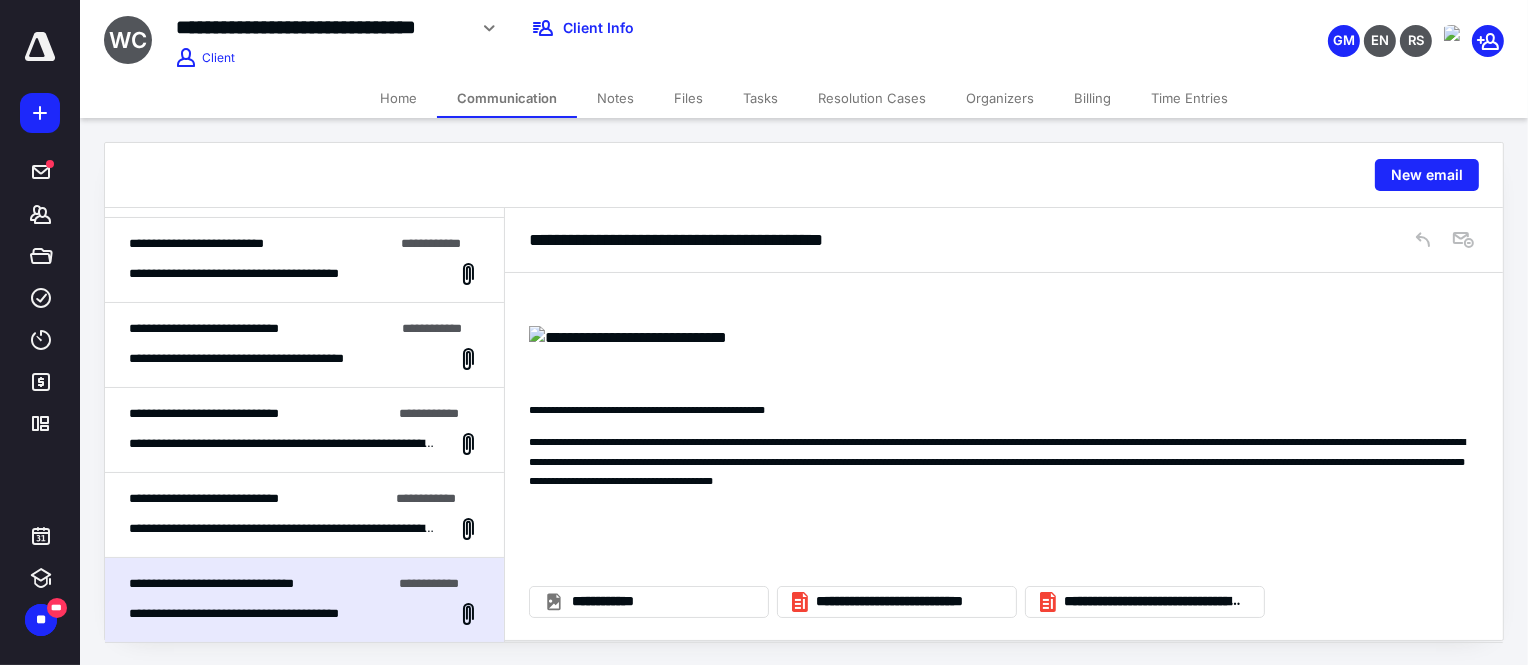 click on "**********" at bounding box center [304, 515] 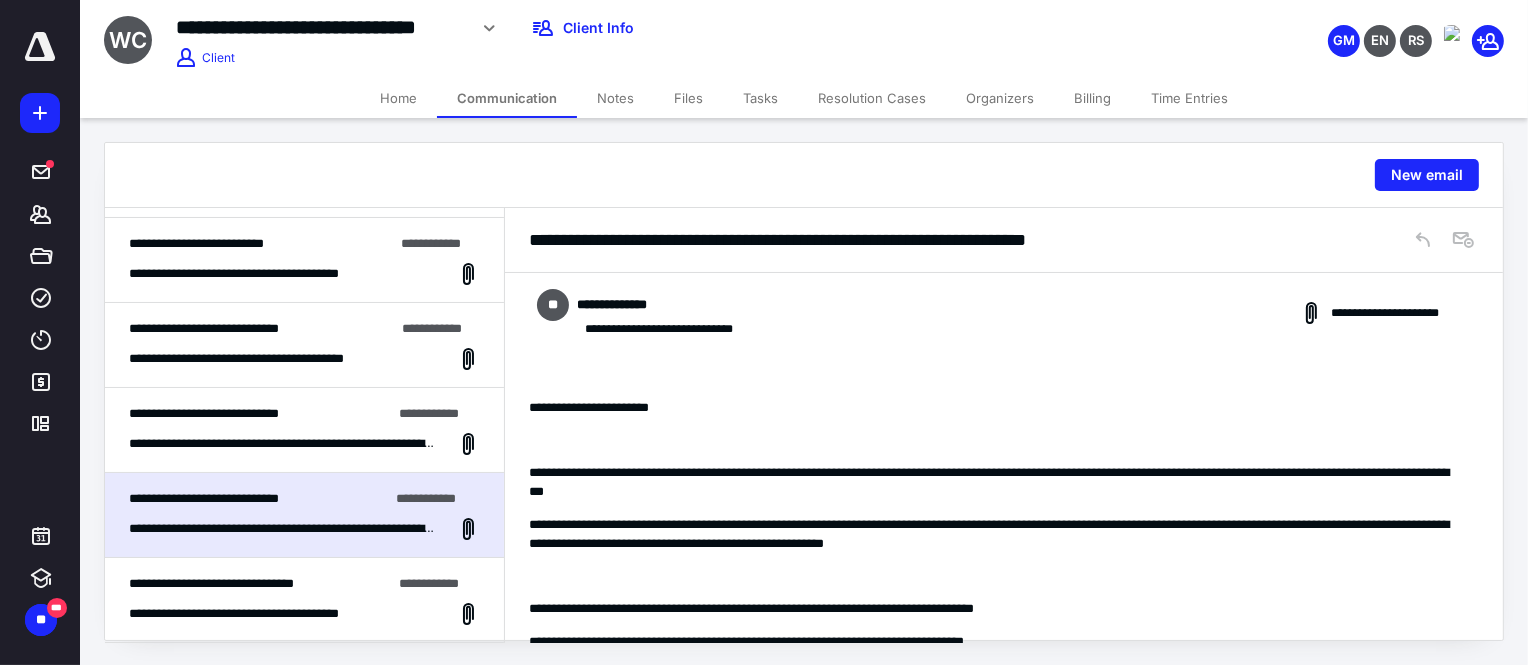 scroll, scrollTop: 945, scrollLeft: 0, axis: vertical 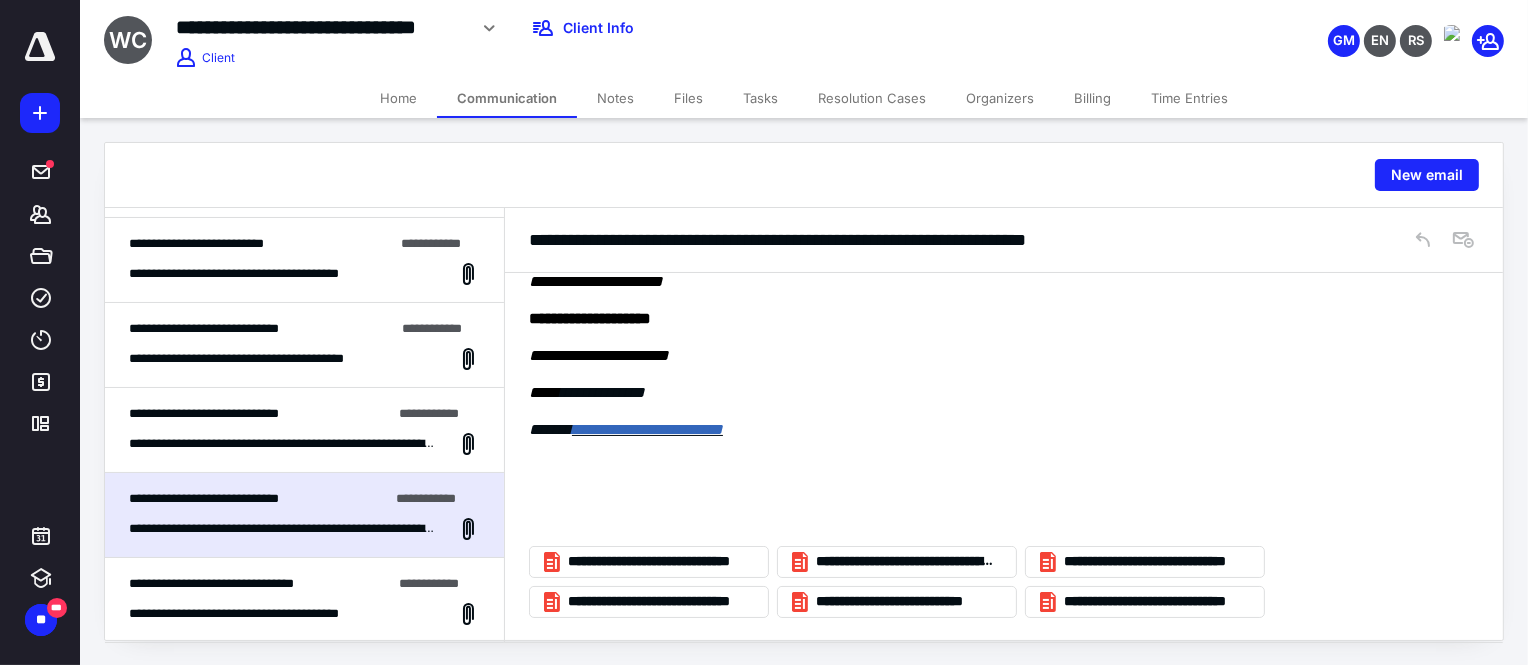 click on "**********" at bounding box center [281, 443] 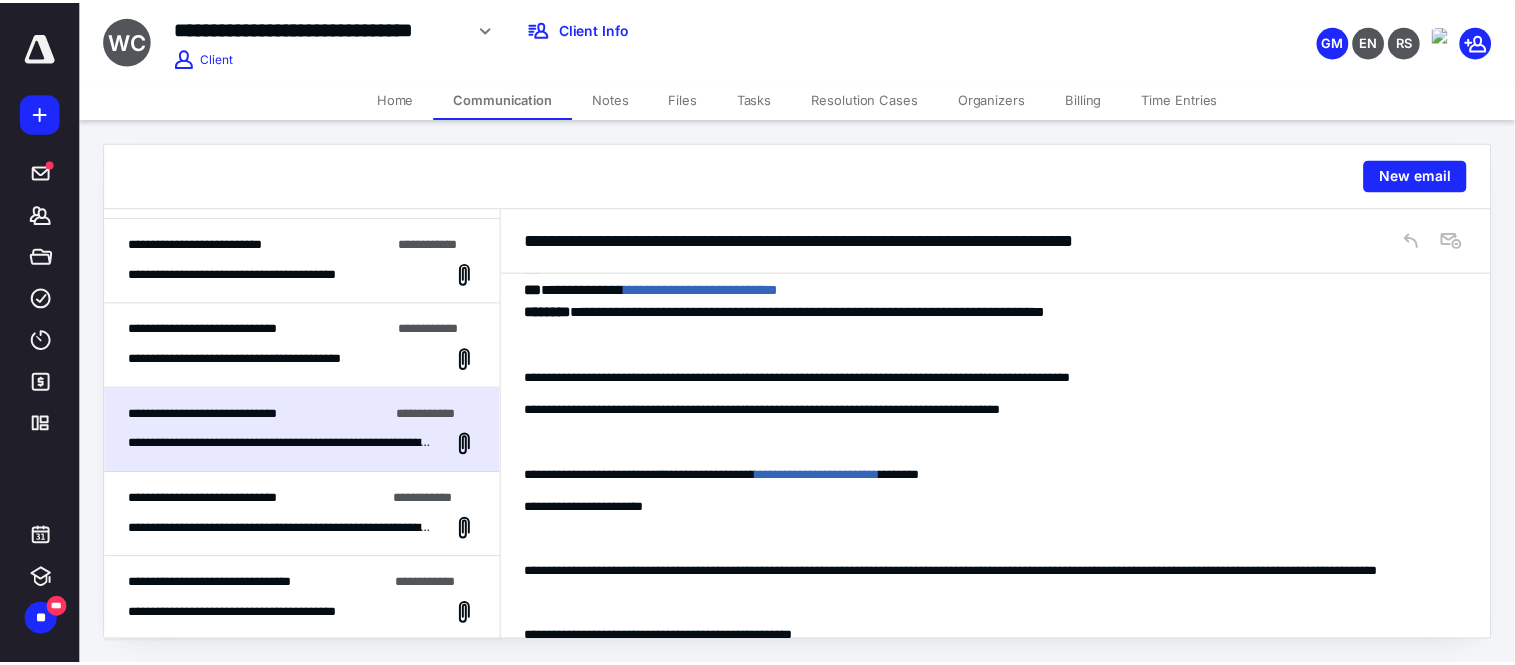 scroll, scrollTop: 1370, scrollLeft: 0, axis: vertical 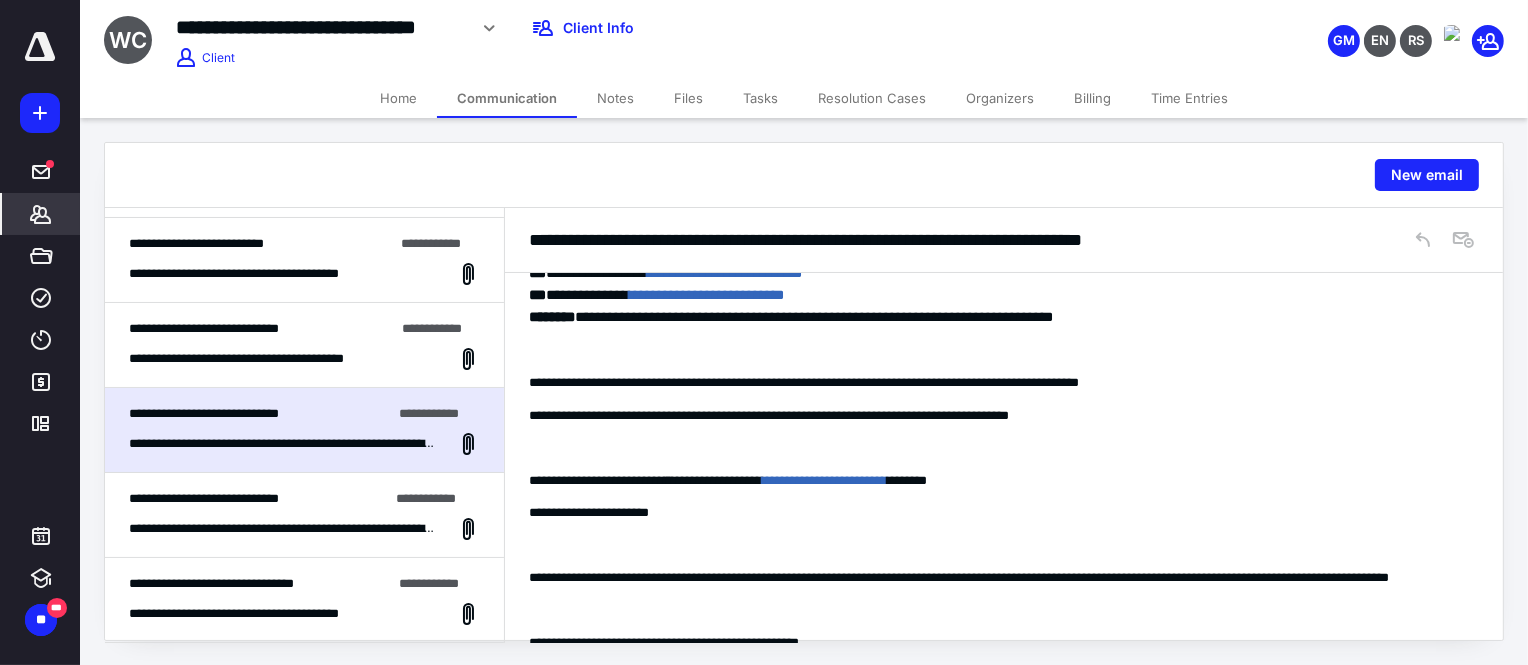click 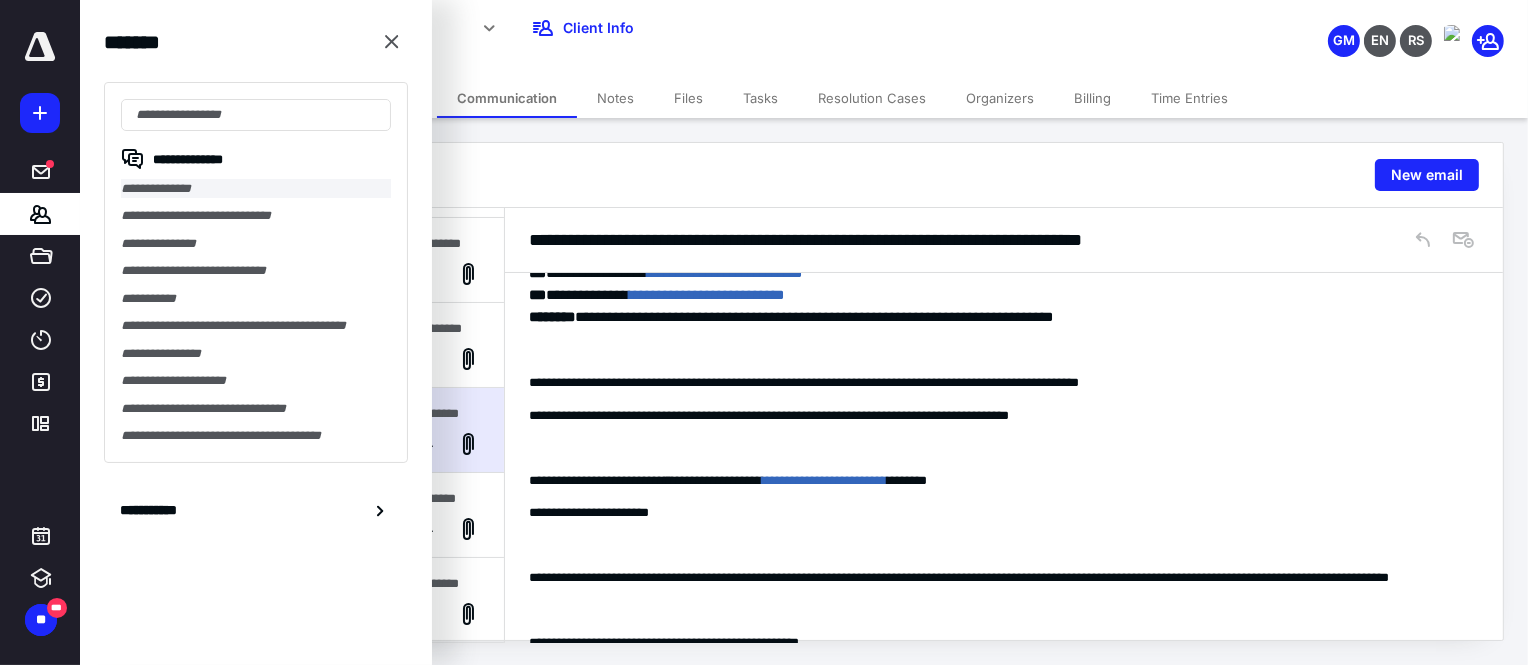 click on "**********" at bounding box center (256, 188) 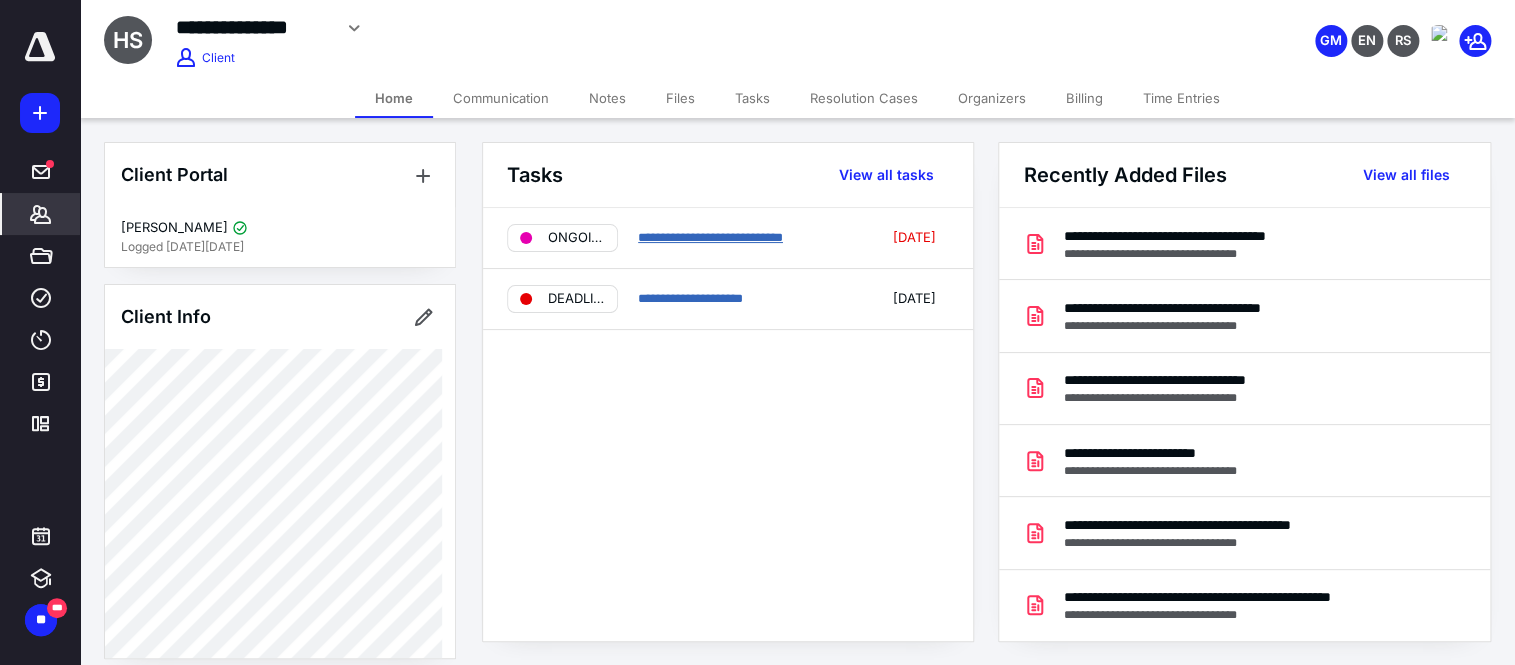 click on "**********" at bounding box center [710, 237] 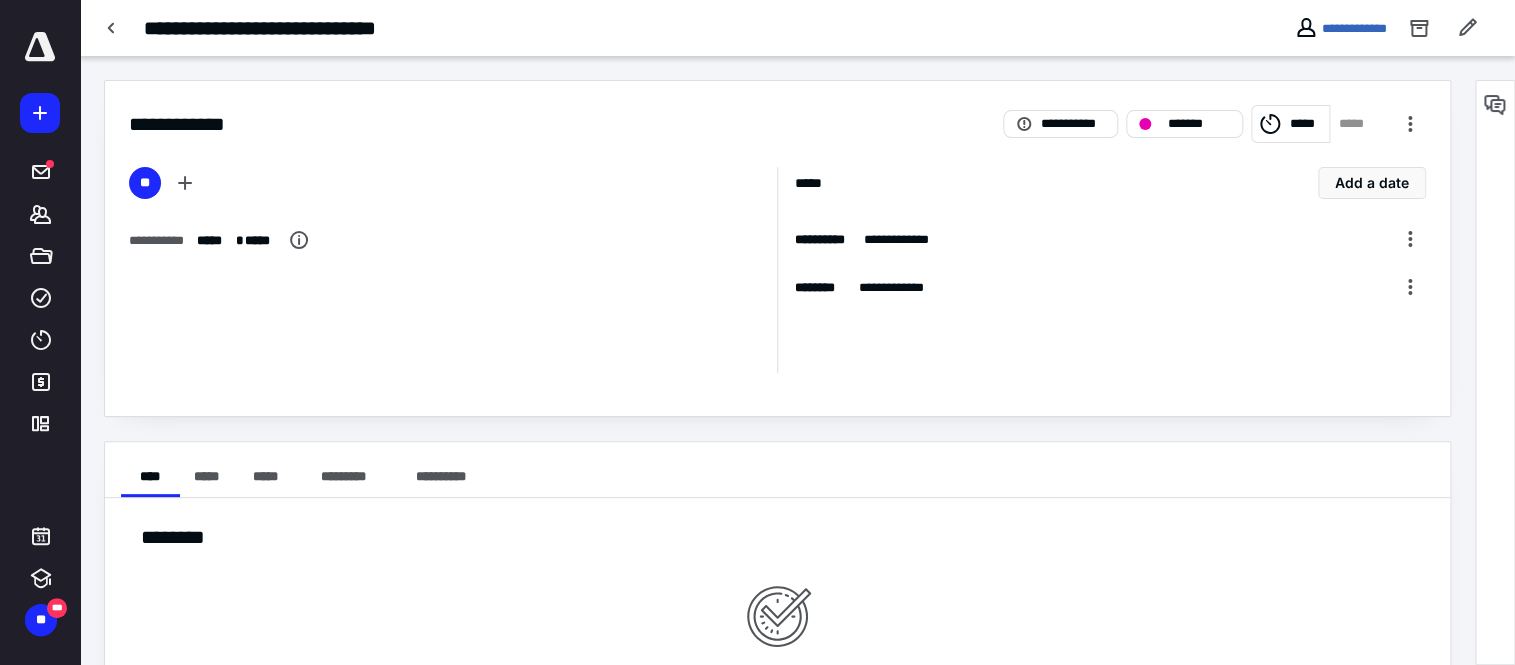 click on "*****" at bounding box center [1357, 124] 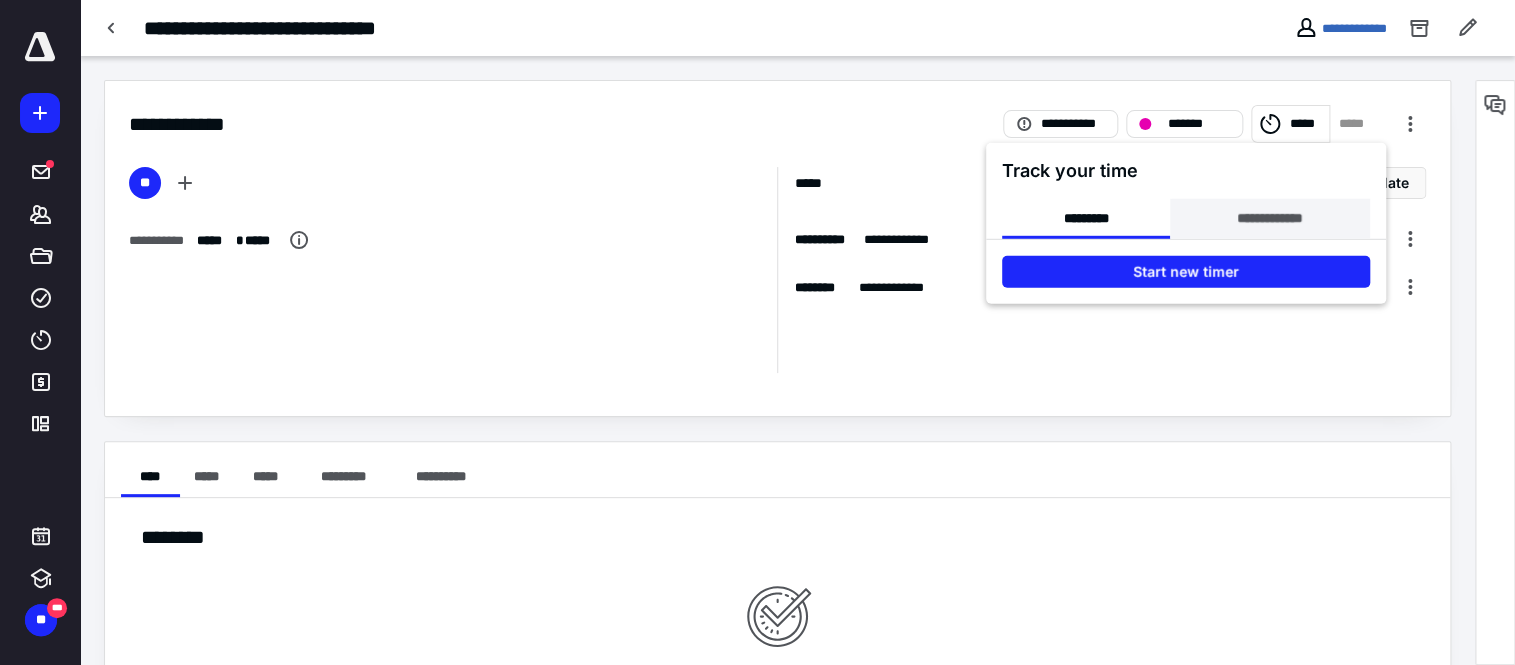 click on "**********" at bounding box center [1269, 219] 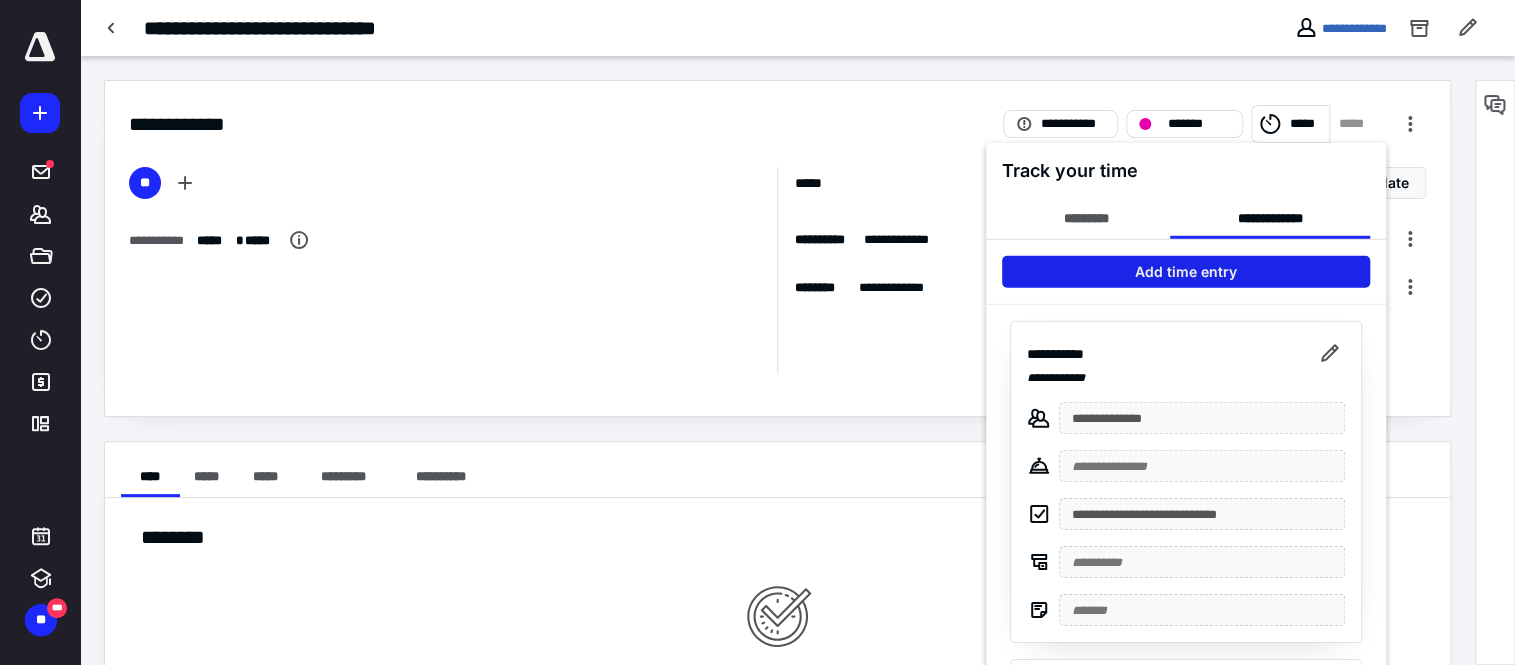 click on "Add time entry" at bounding box center (1185, 272) 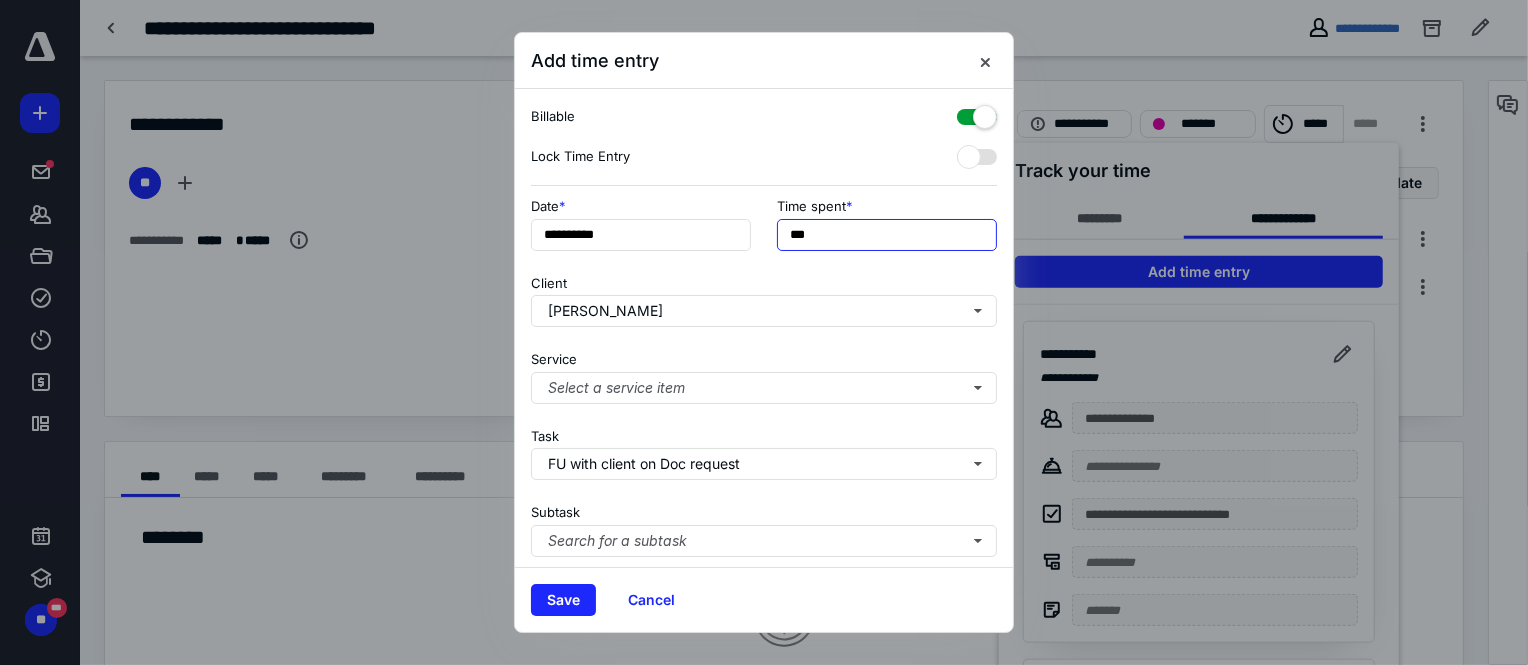 click on "***" at bounding box center [887, 235] 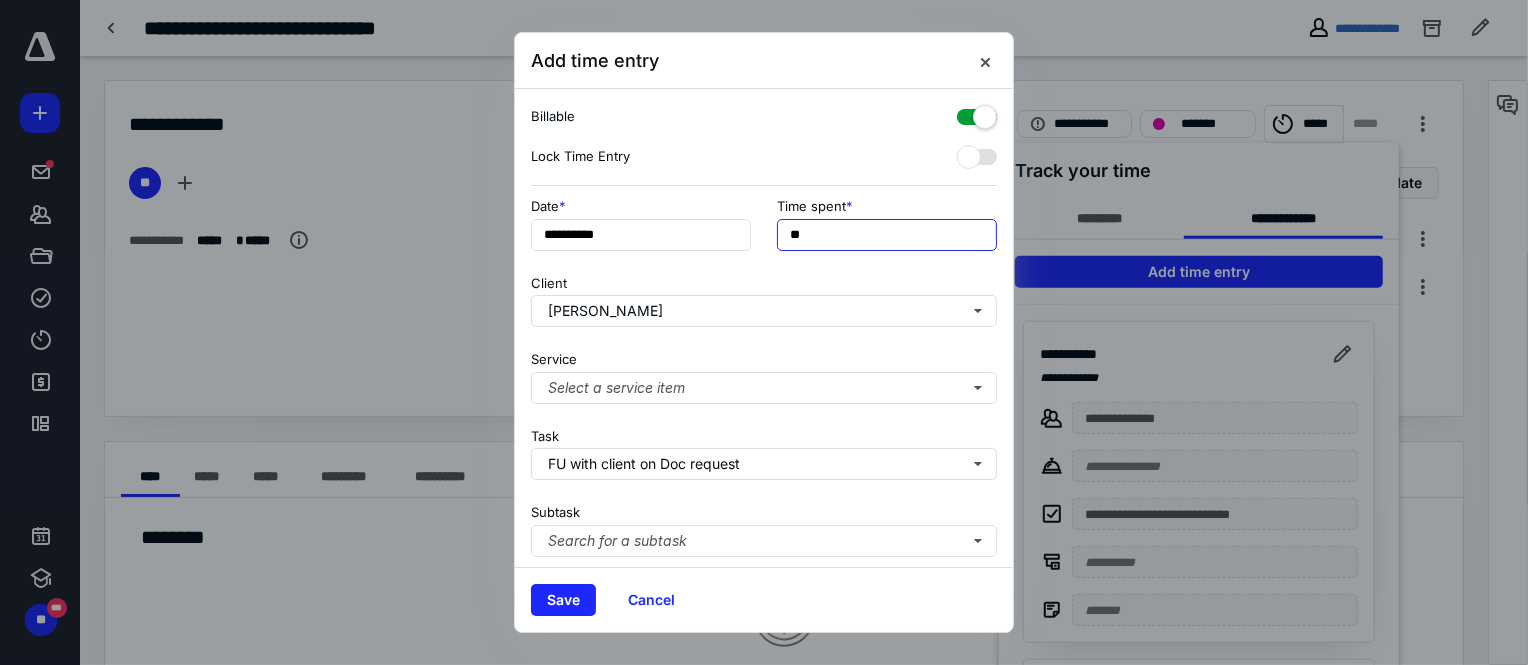 type on "**" 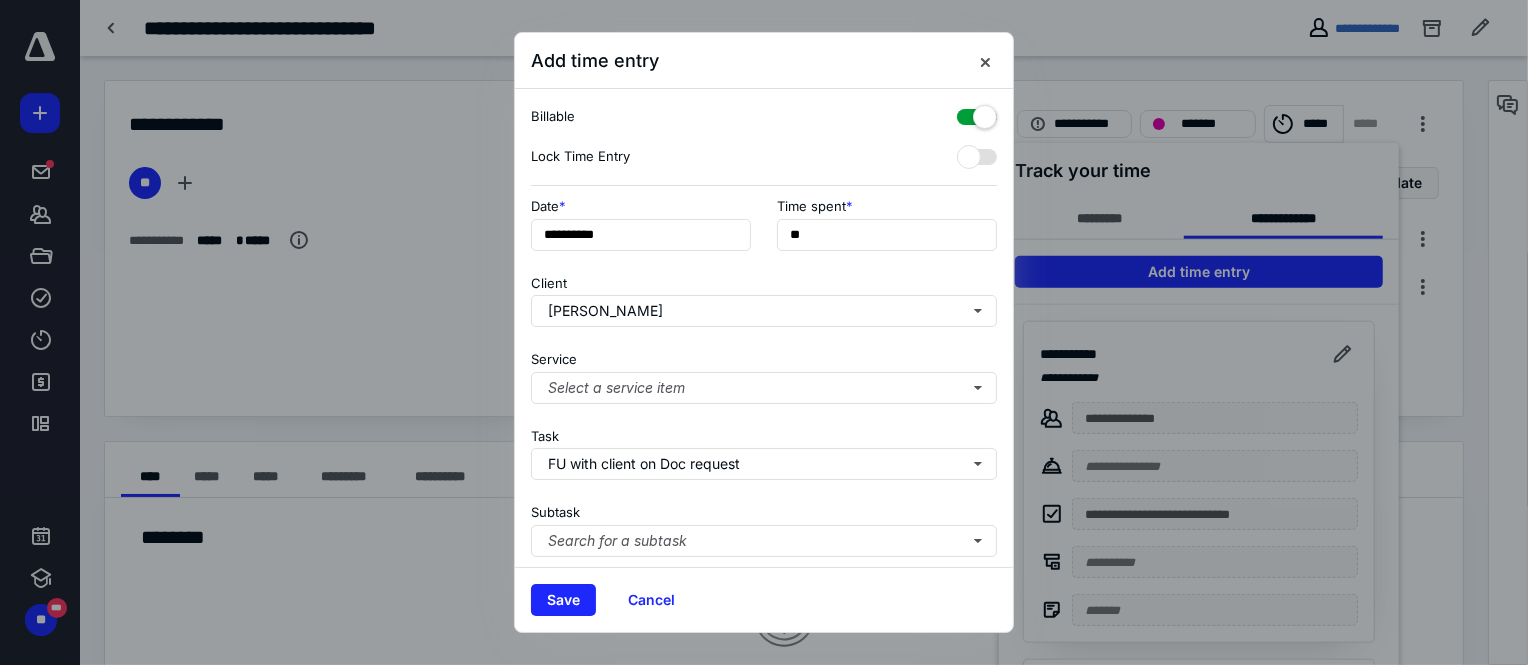 click on "Save Cancel" at bounding box center [764, 599] 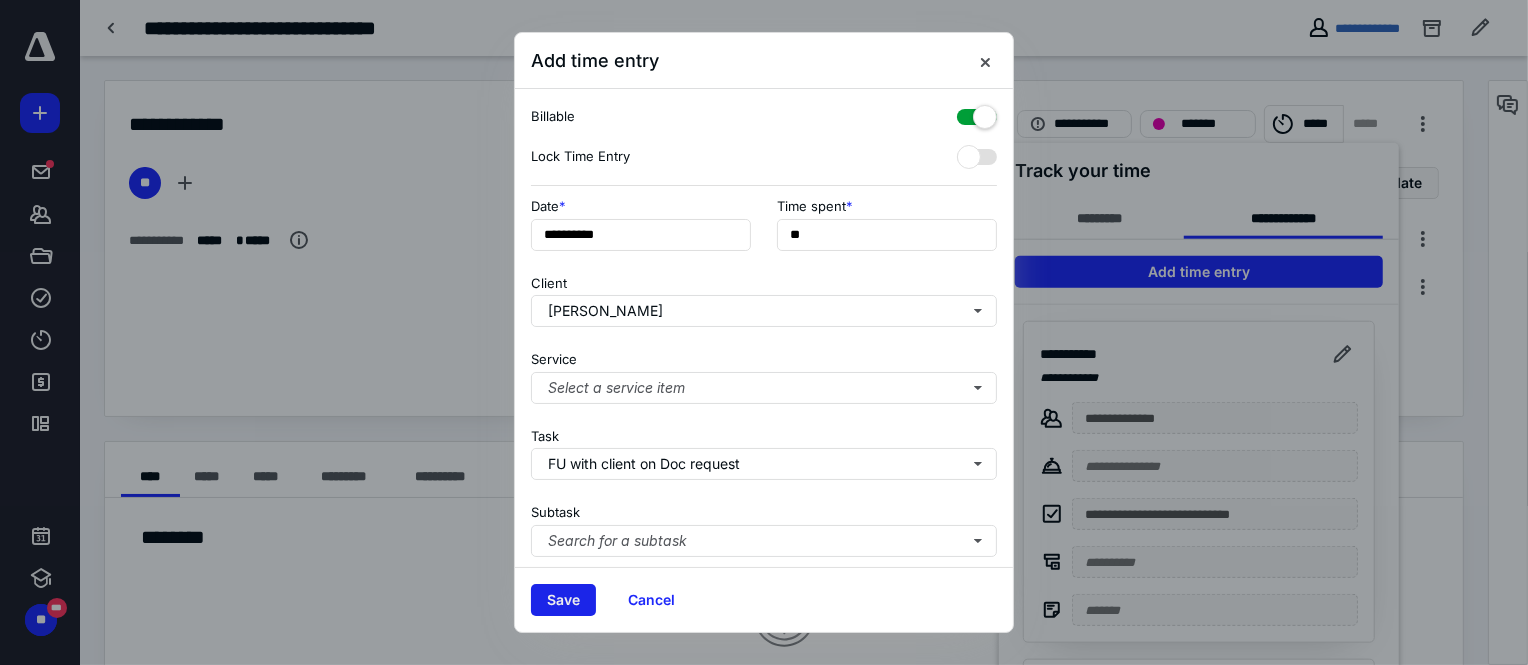 click on "Save" at bounding box center [563, 600] 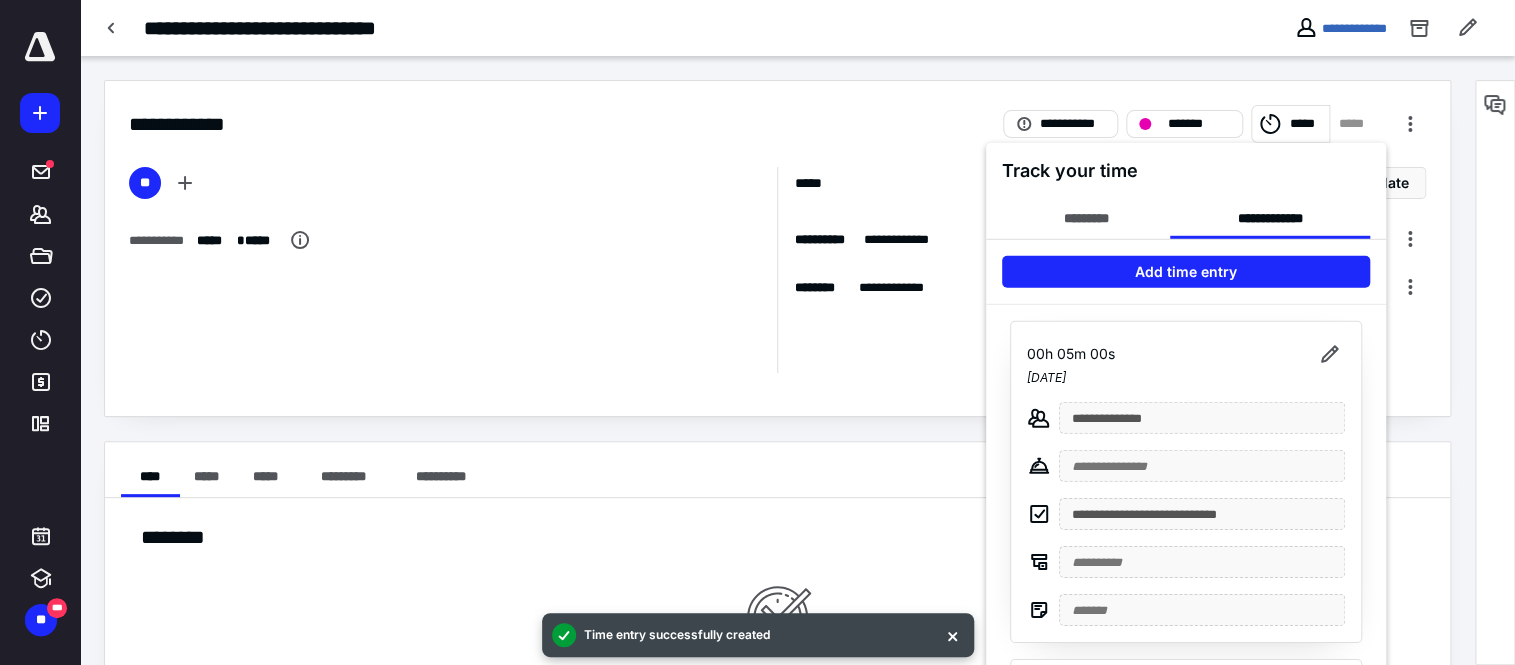 click at bounding box center (757, 332) 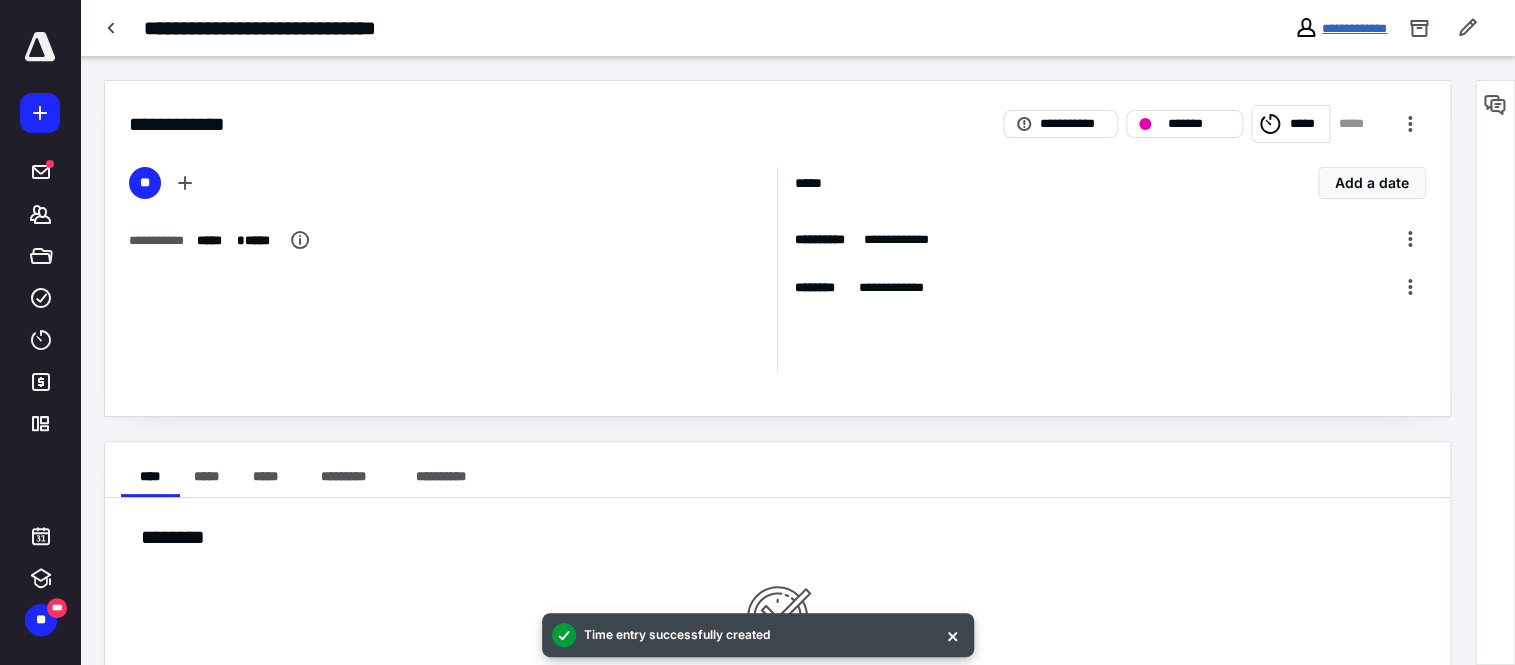 click on "**********" at bounding box center [1354, 28] 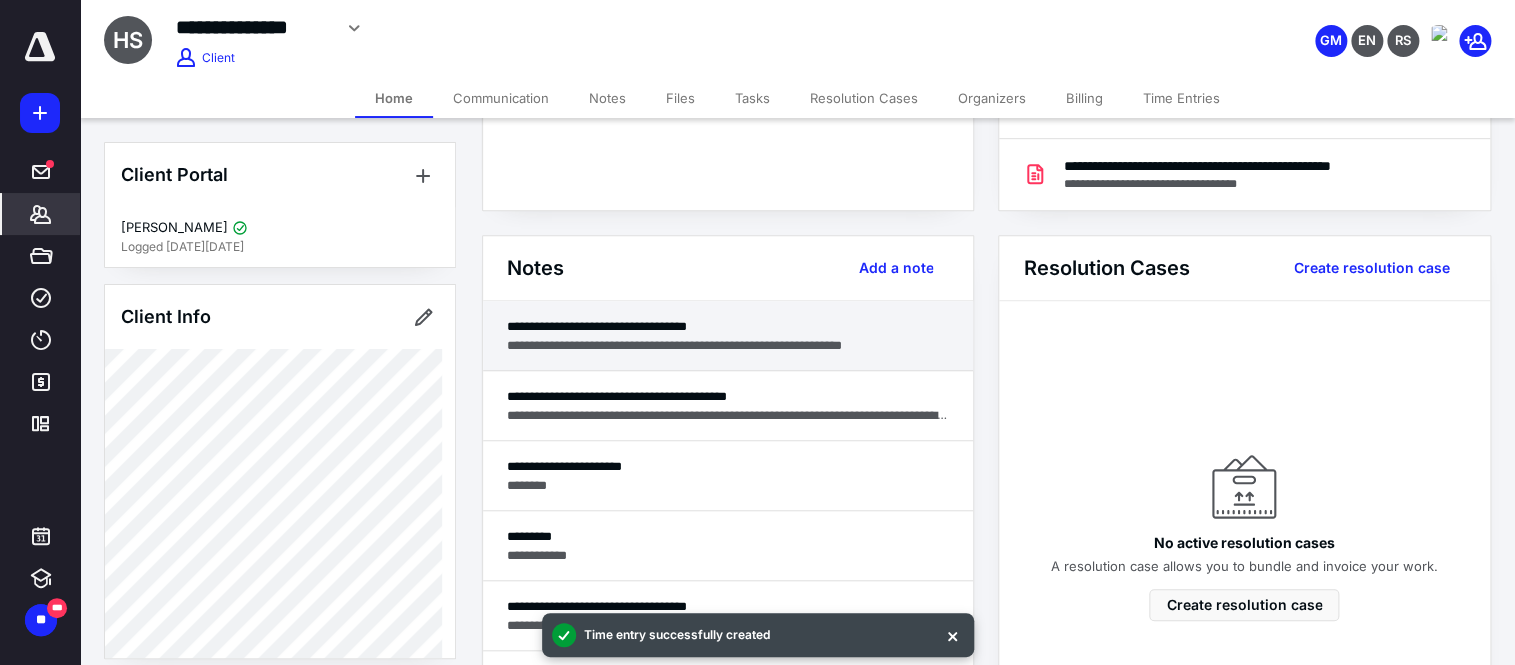 scroll, scrollTop: 424, scrollLeft: 0, axis: vertical 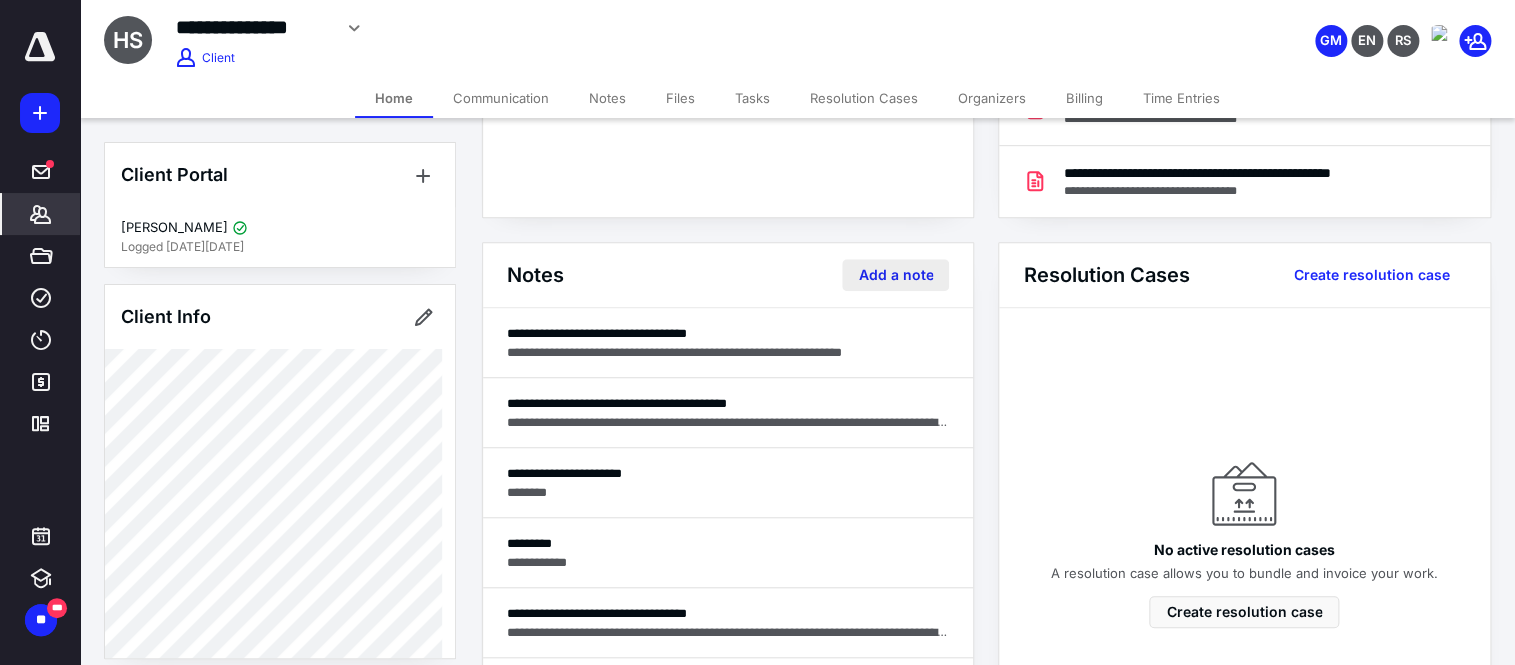click on "Add a note" at bounding box center (895, 275) 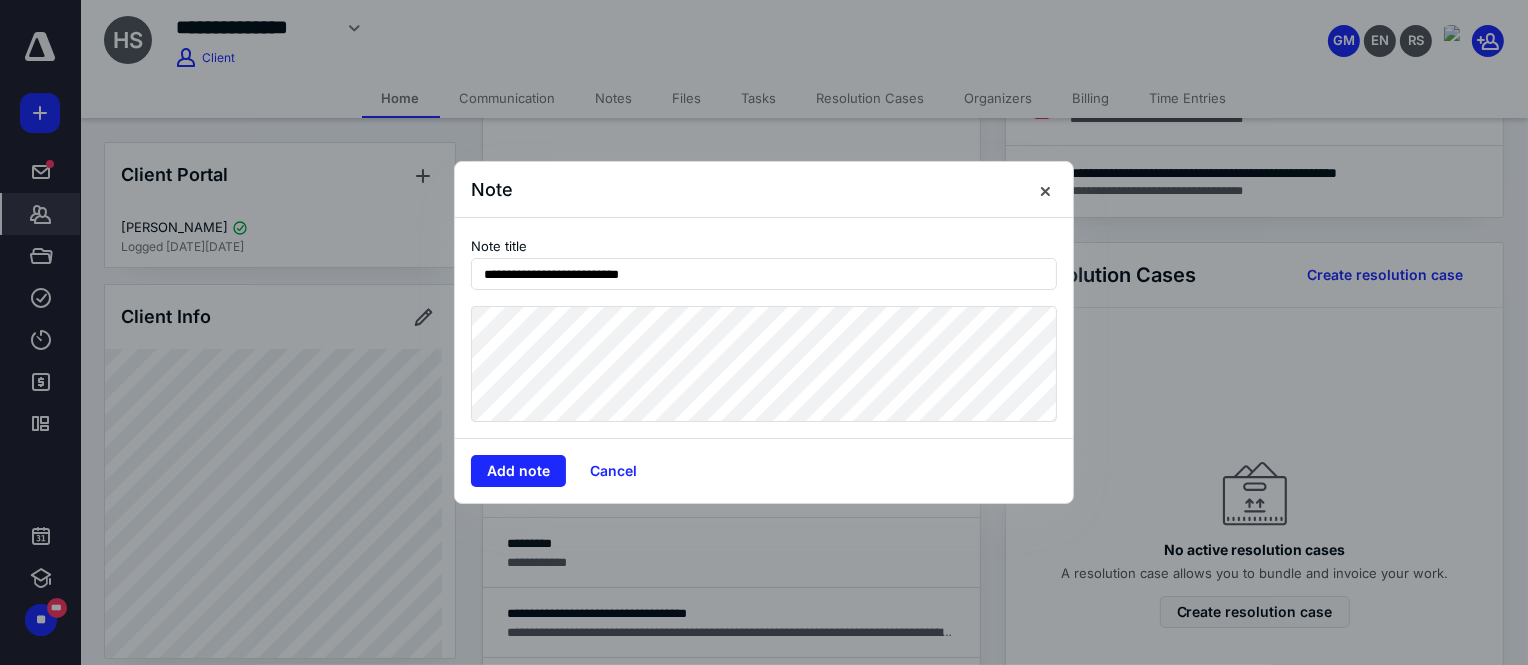 type on "**********" 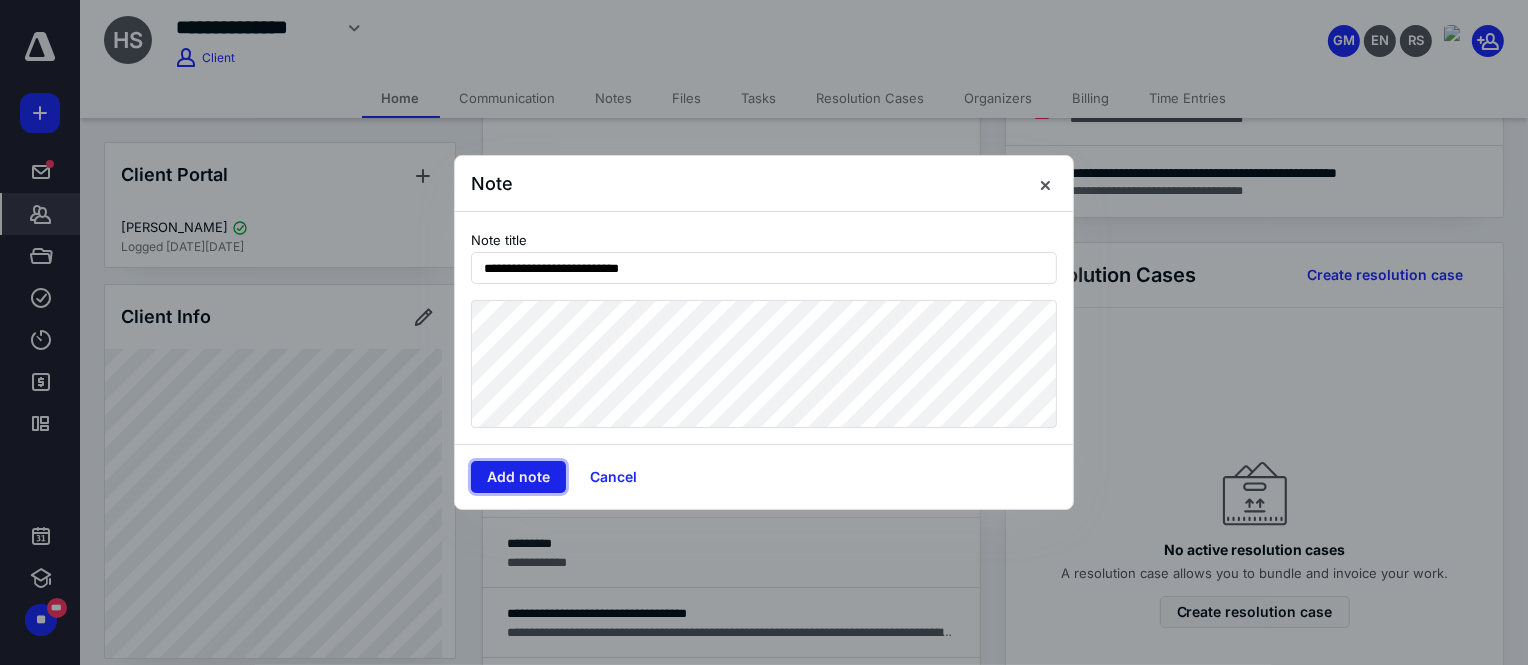 click on "Add note" at bounding box center [518, 477] 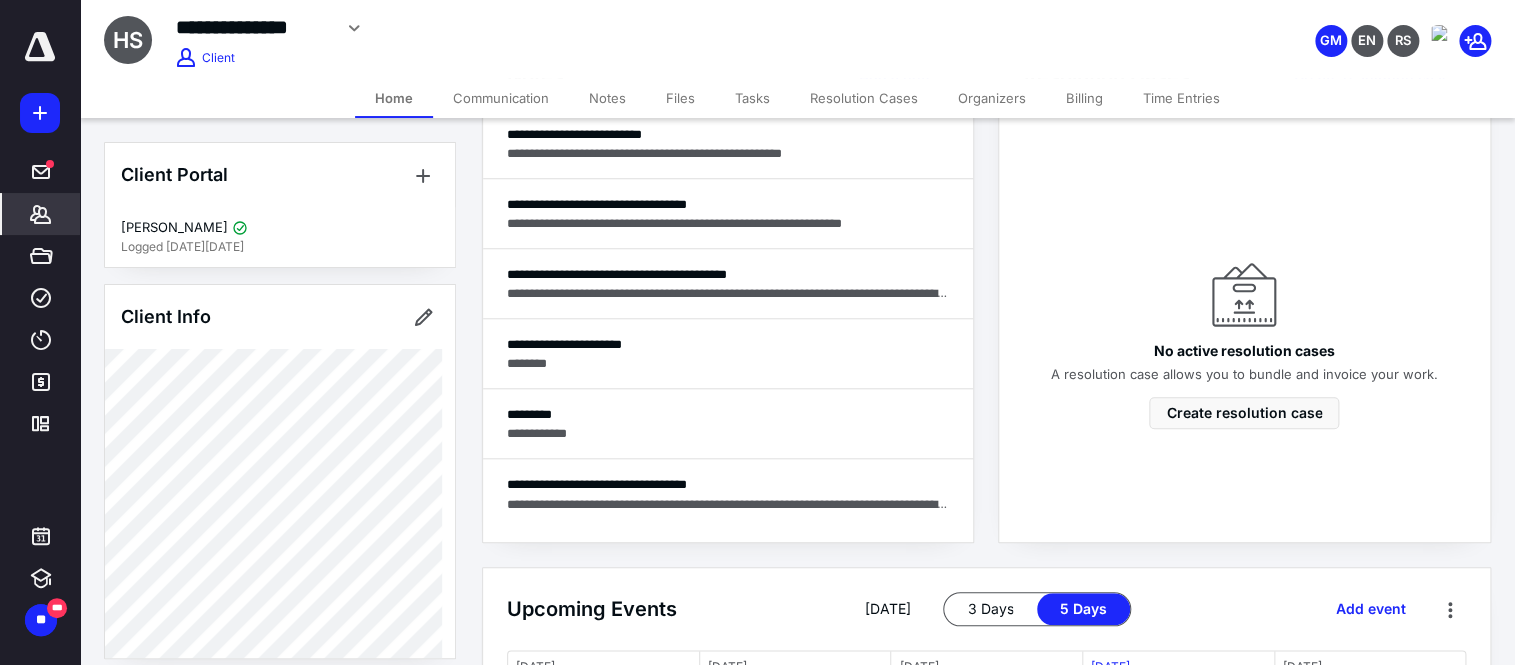 scroll, scrollTop: 666, scrollLeft: 0, axis: vertical 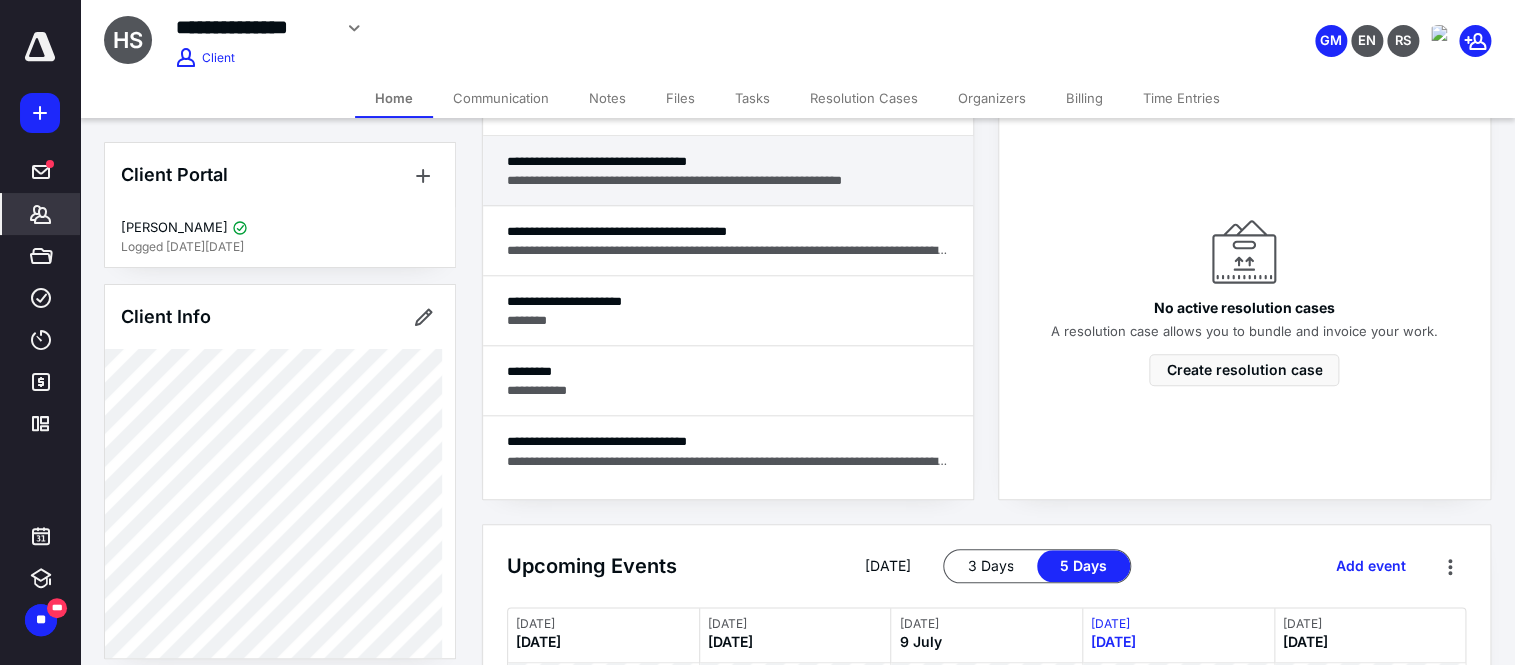 click on "**********" at bounding box center [728, 171] 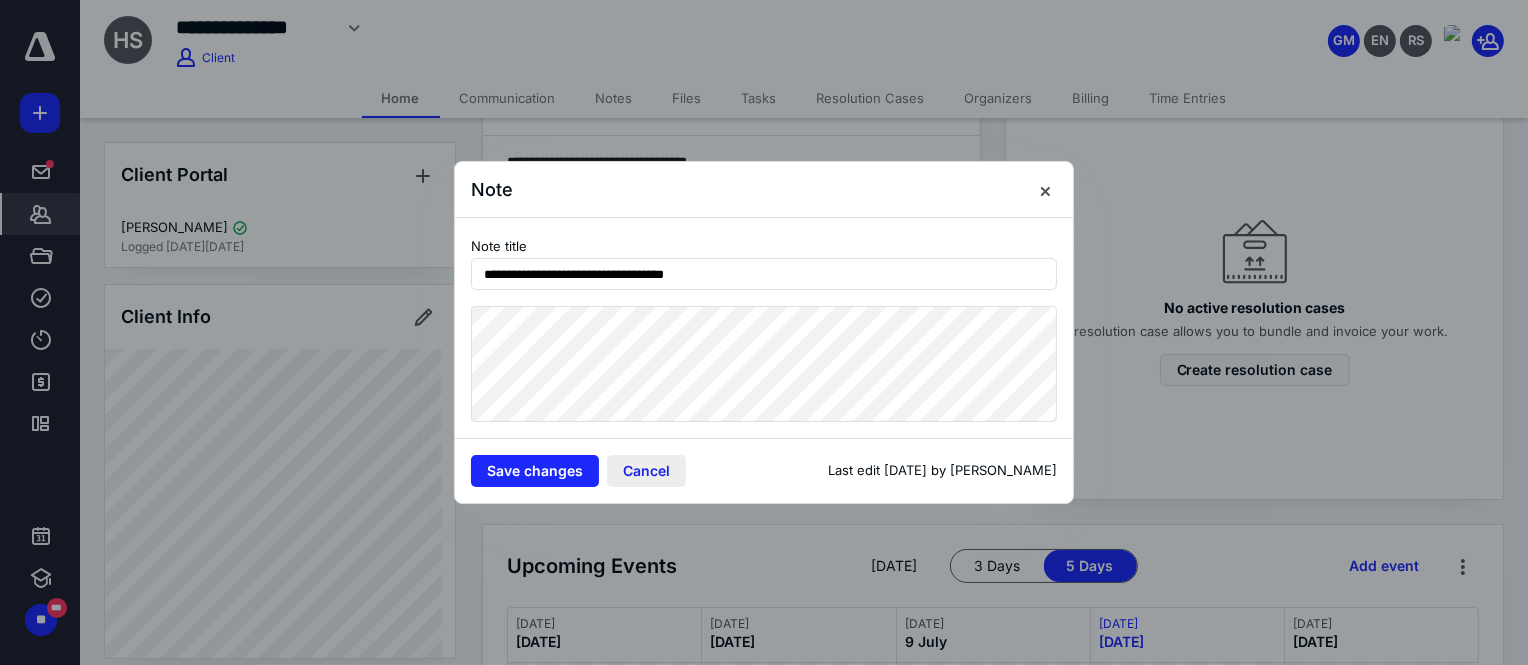 click on "Cancel" at bounding box center [646, 471] 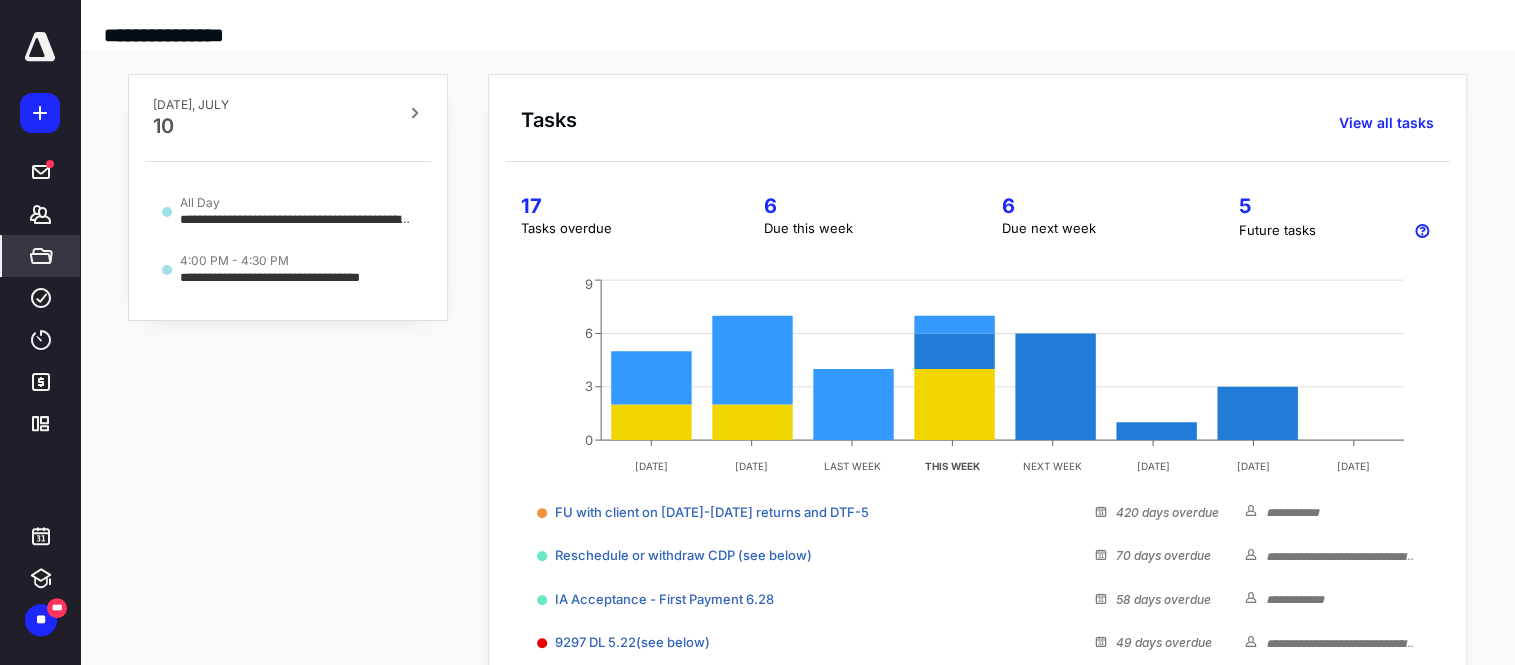 scroll, scrollTop: 0, scrollLeft: 0, axis: both 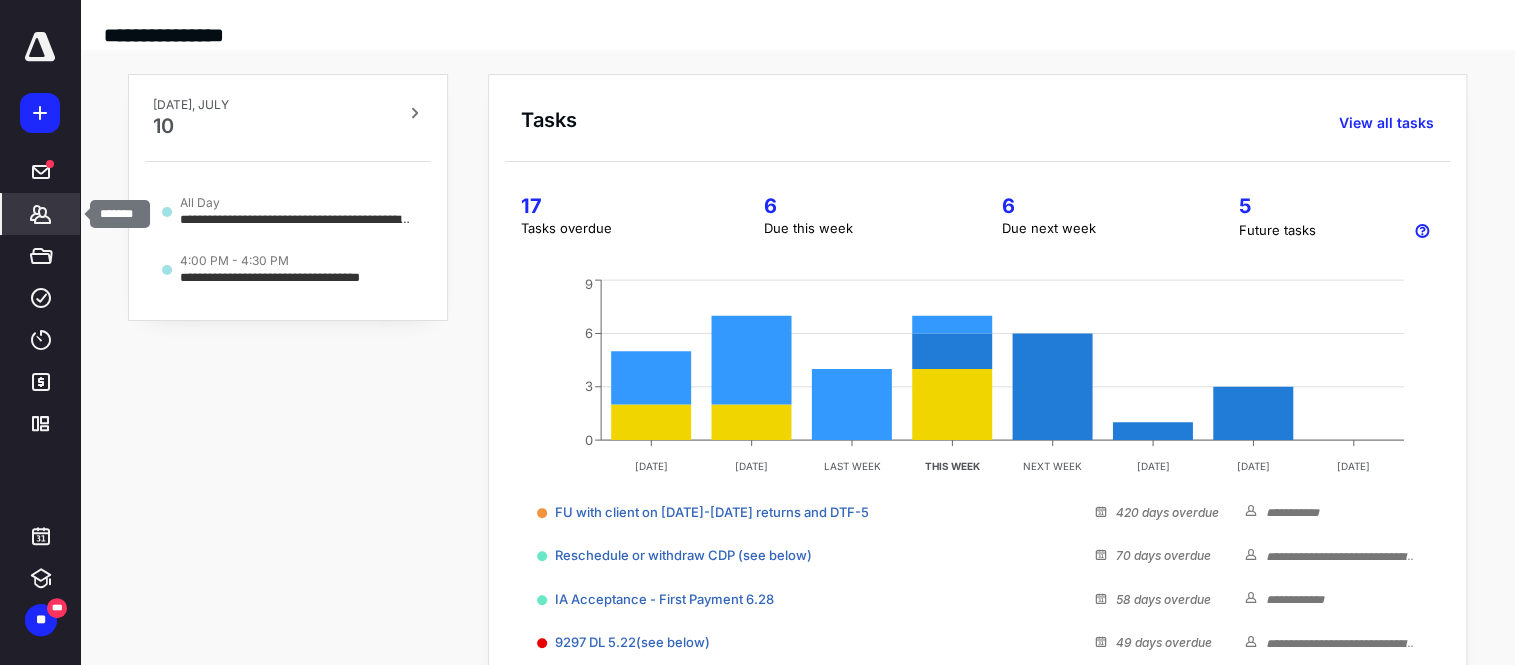 click 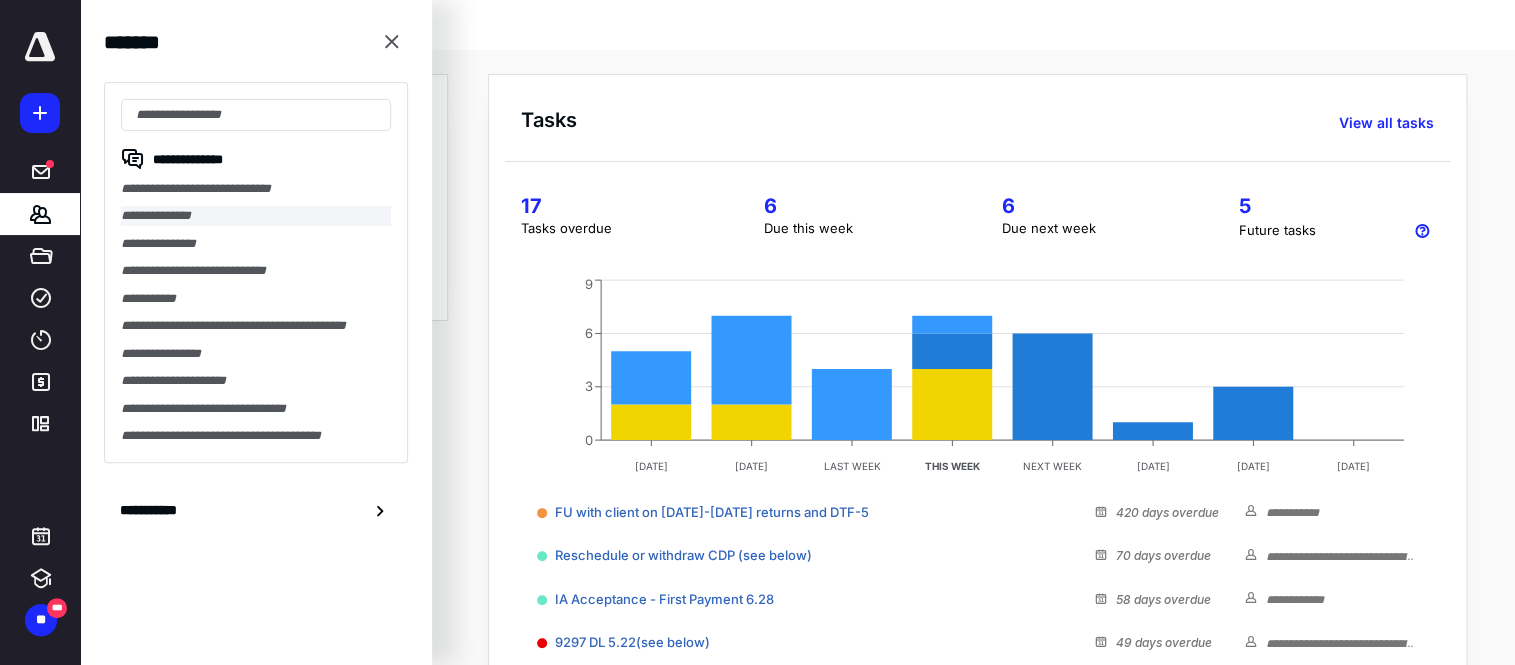 click on "**********" at bounding box center (256, 215) 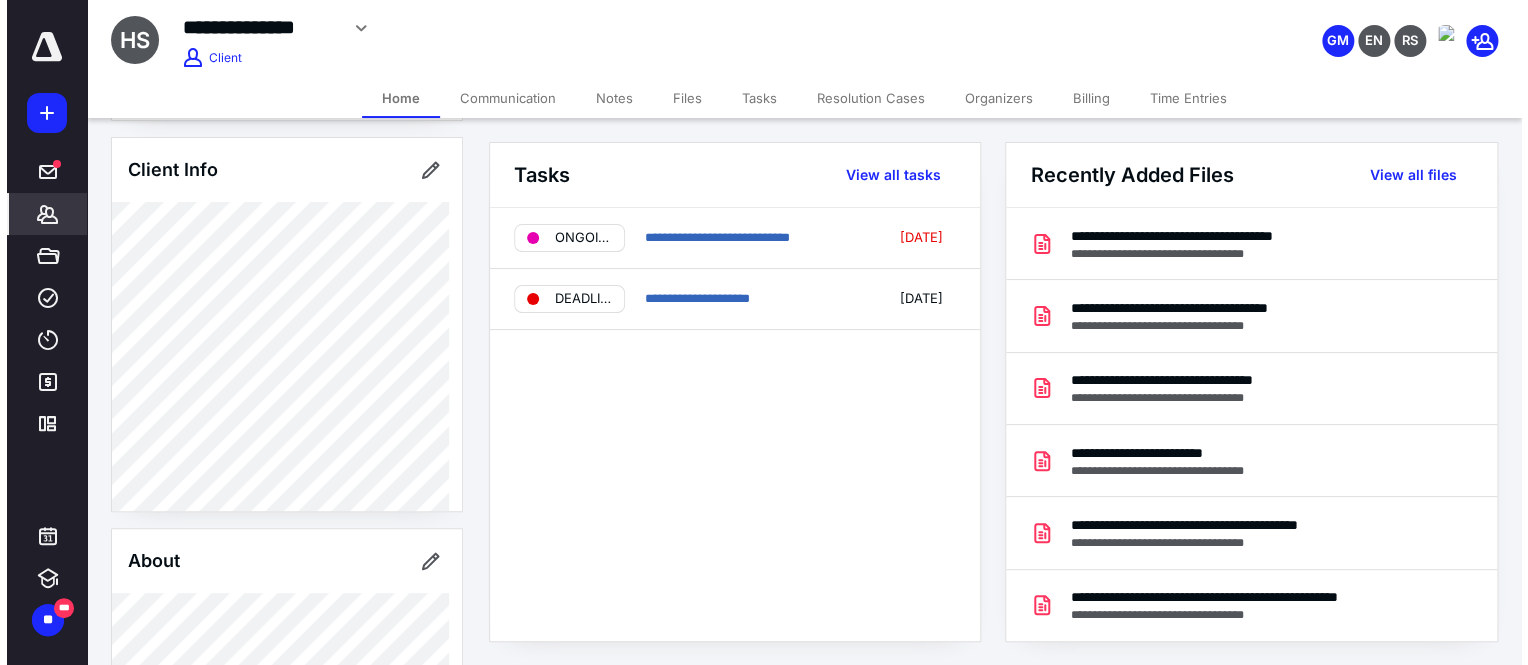 scroll, scrollTop: 151, scrollLeft: 0, axis: vertical 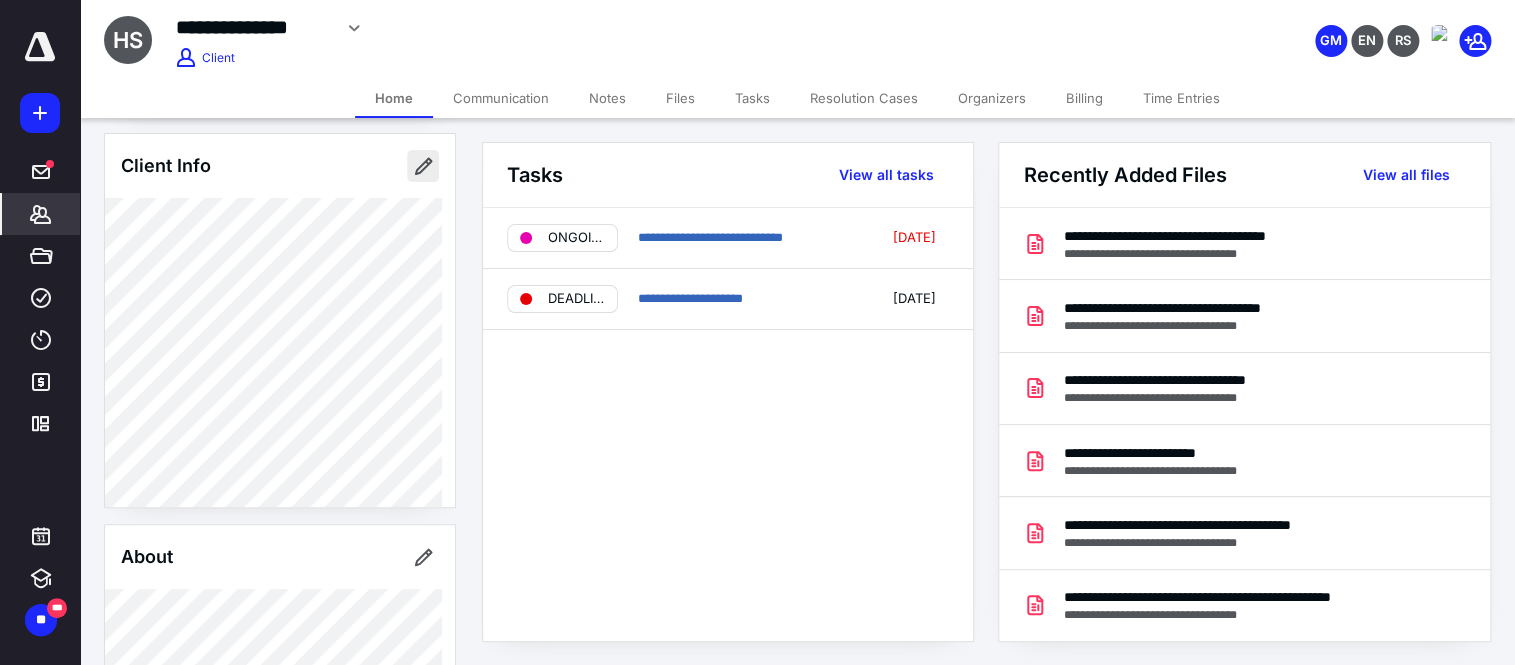 click at bounding box center (423, 166) 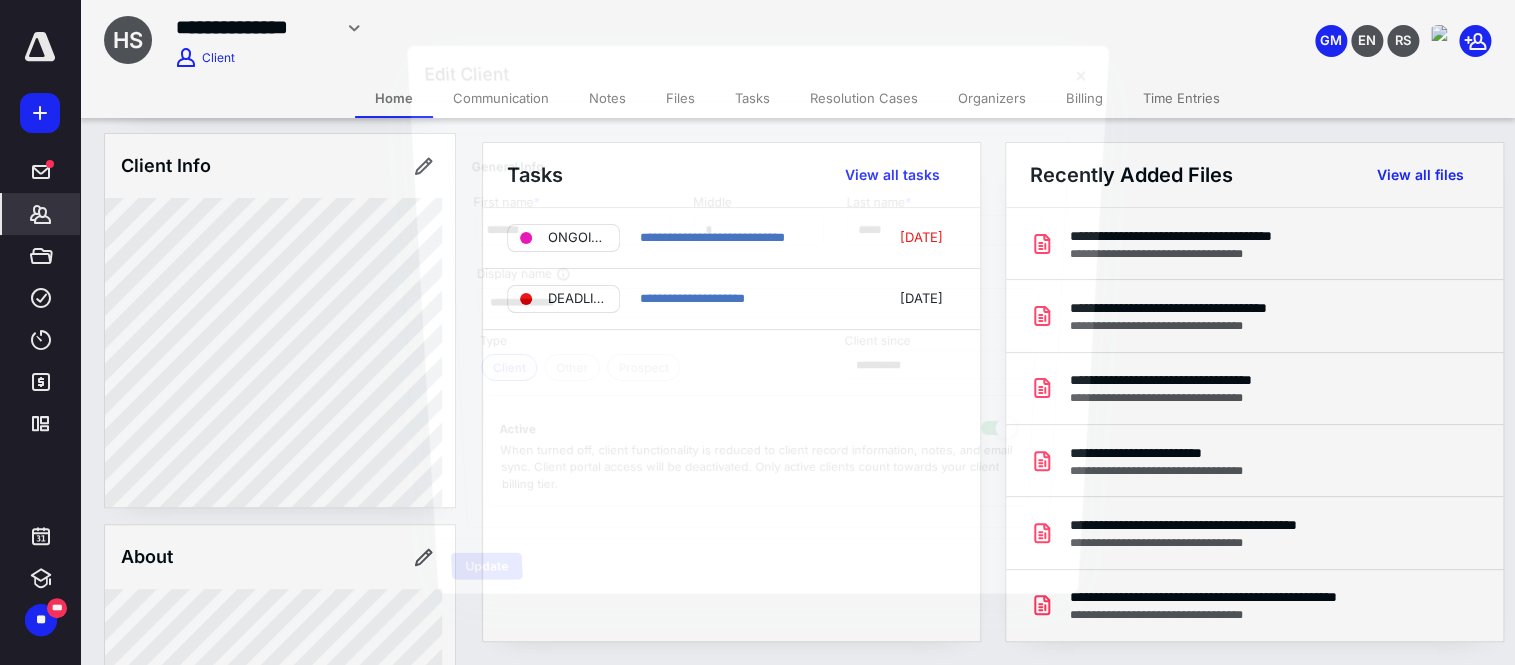 type on "**********" 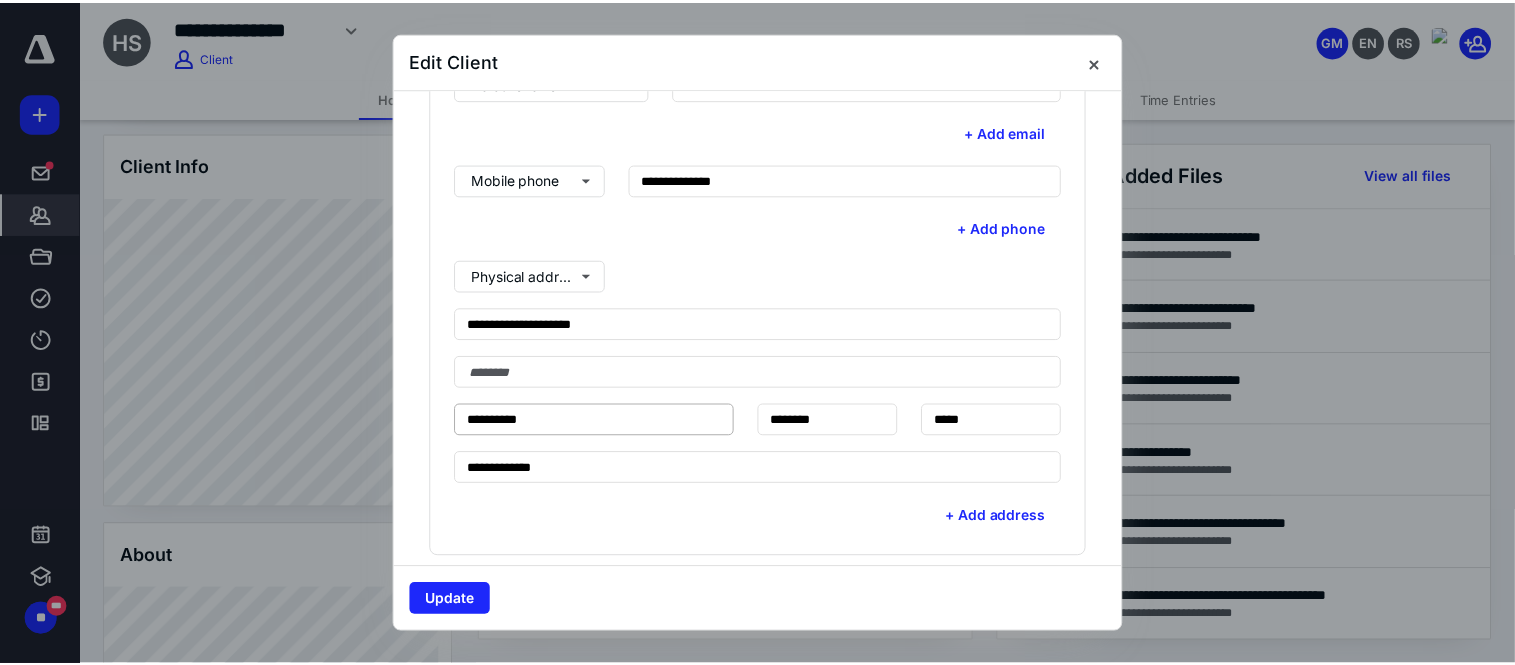 scroll, scrollTop: 581, scrollLeft: 0, axis: vertical 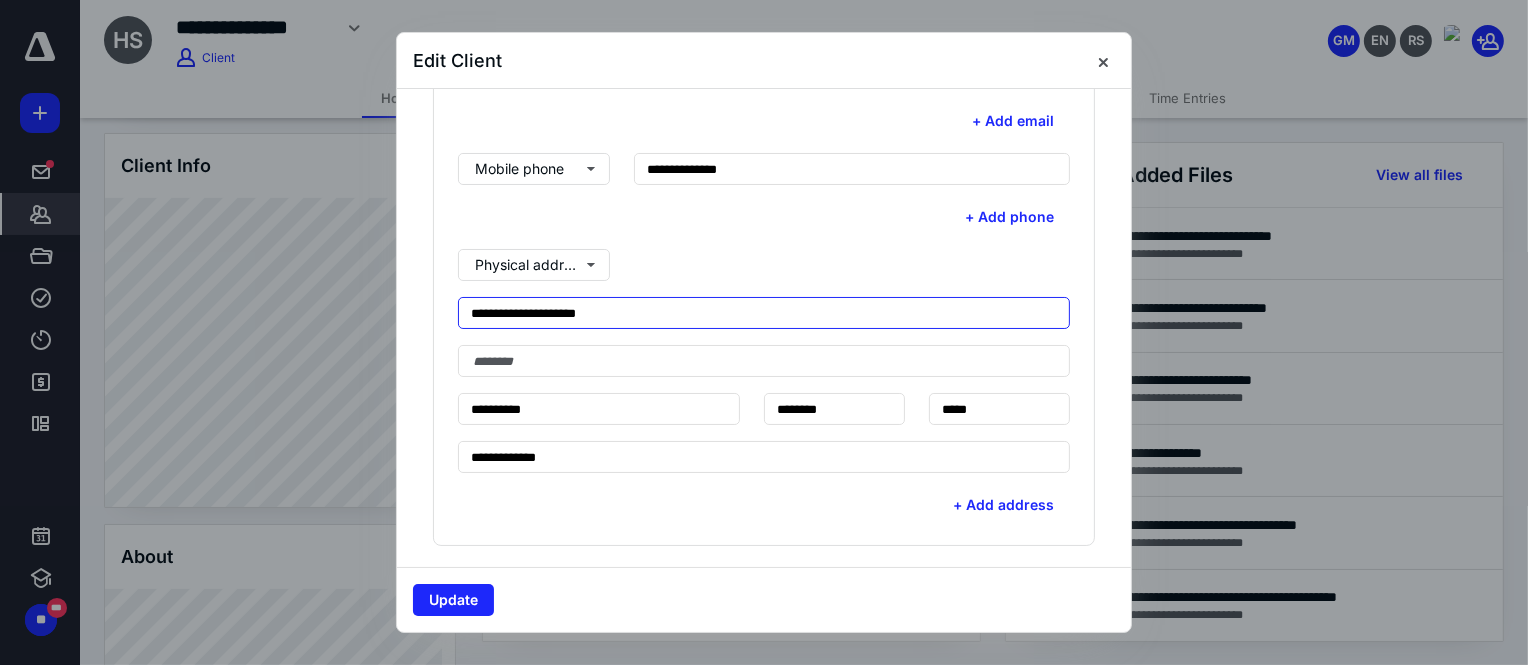 drag, startPoint x: 610, startPoint y: 308, endPoint x: 445, endPoint y: 285, distance: 166.59532 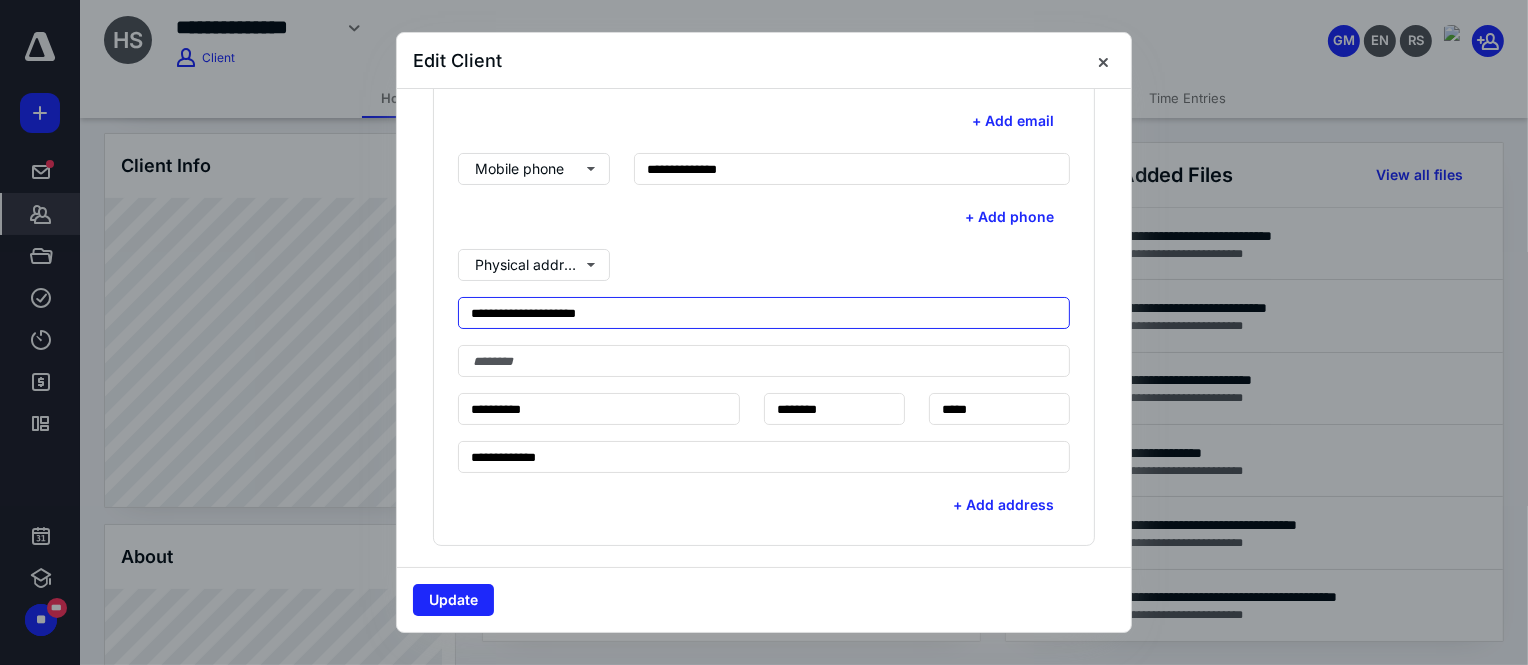 drag, startPoint x: 591, startPoint y: 308, endPoint x: 452, endPoint y: 287, distance: 140.57738 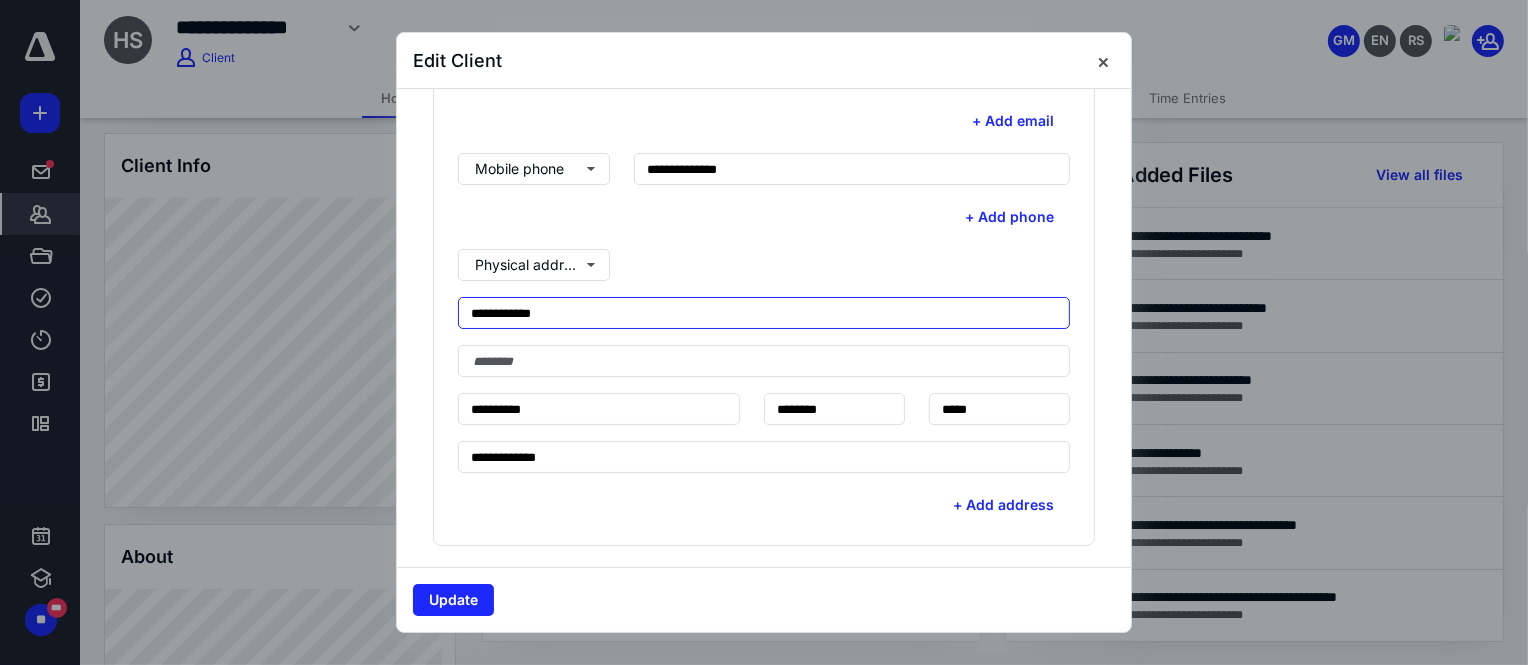 type on "**********" 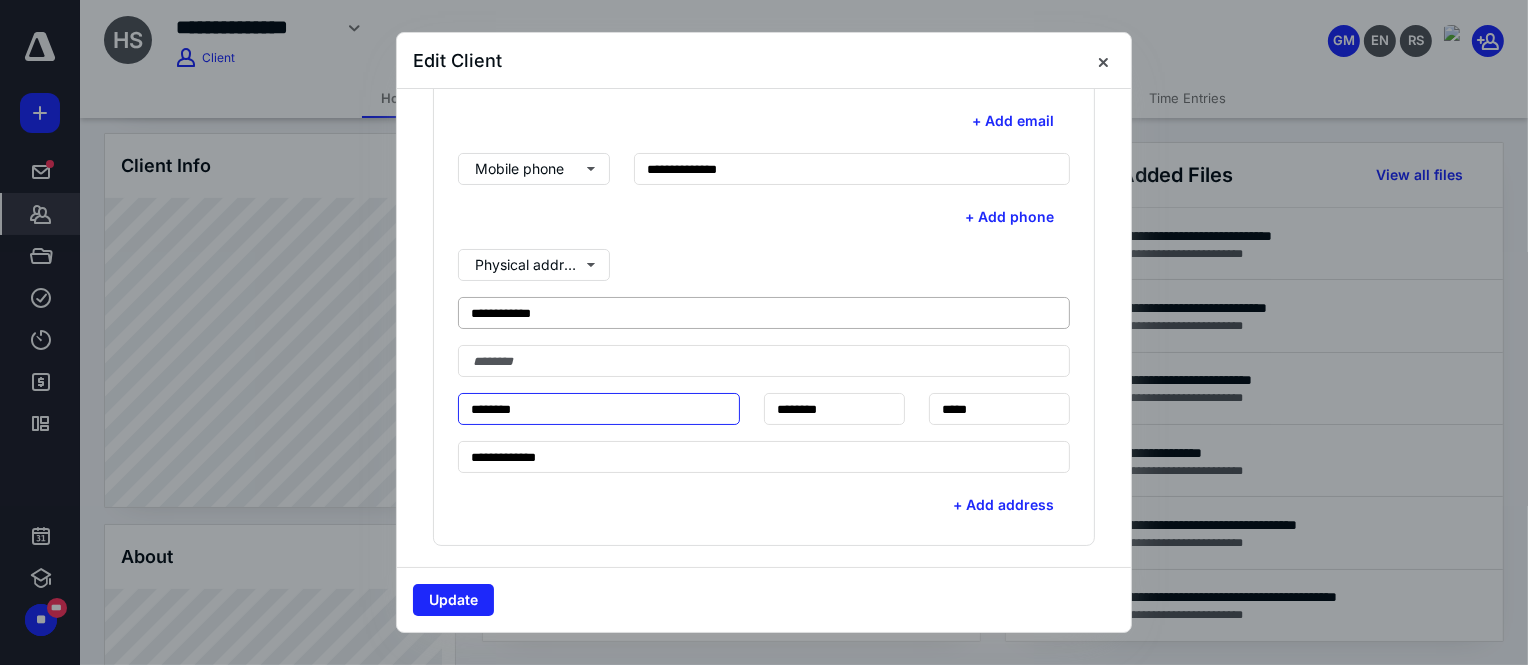 type on "********" 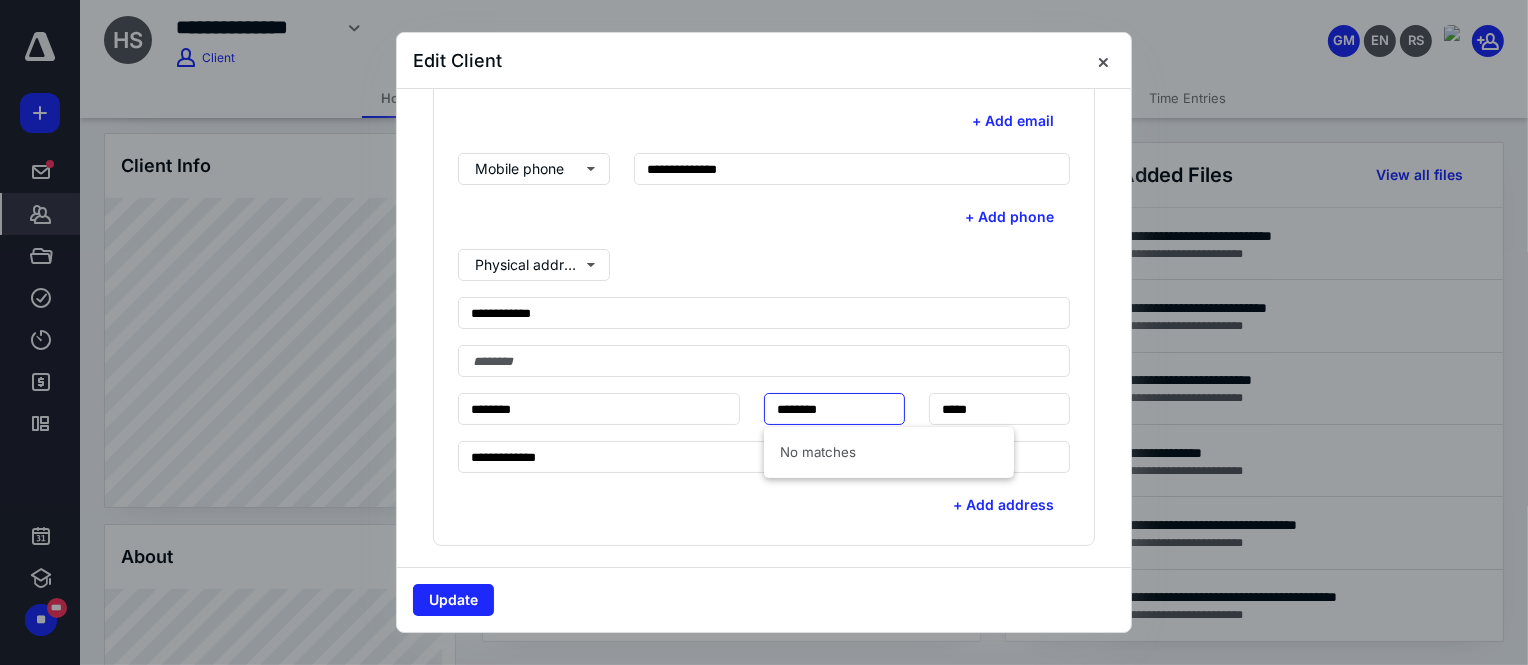 click on "********" at bounding box center (834, 409) 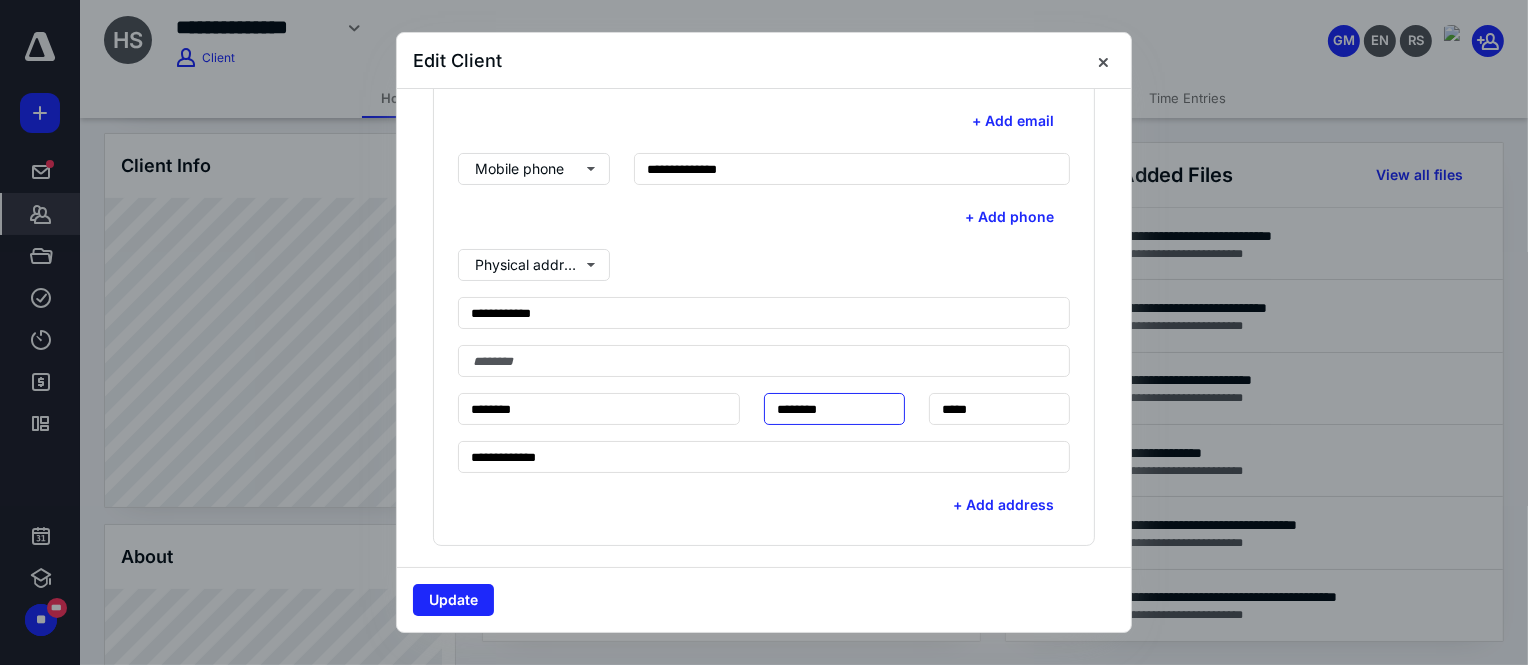 click on "********" at bounding box center (834, 409) 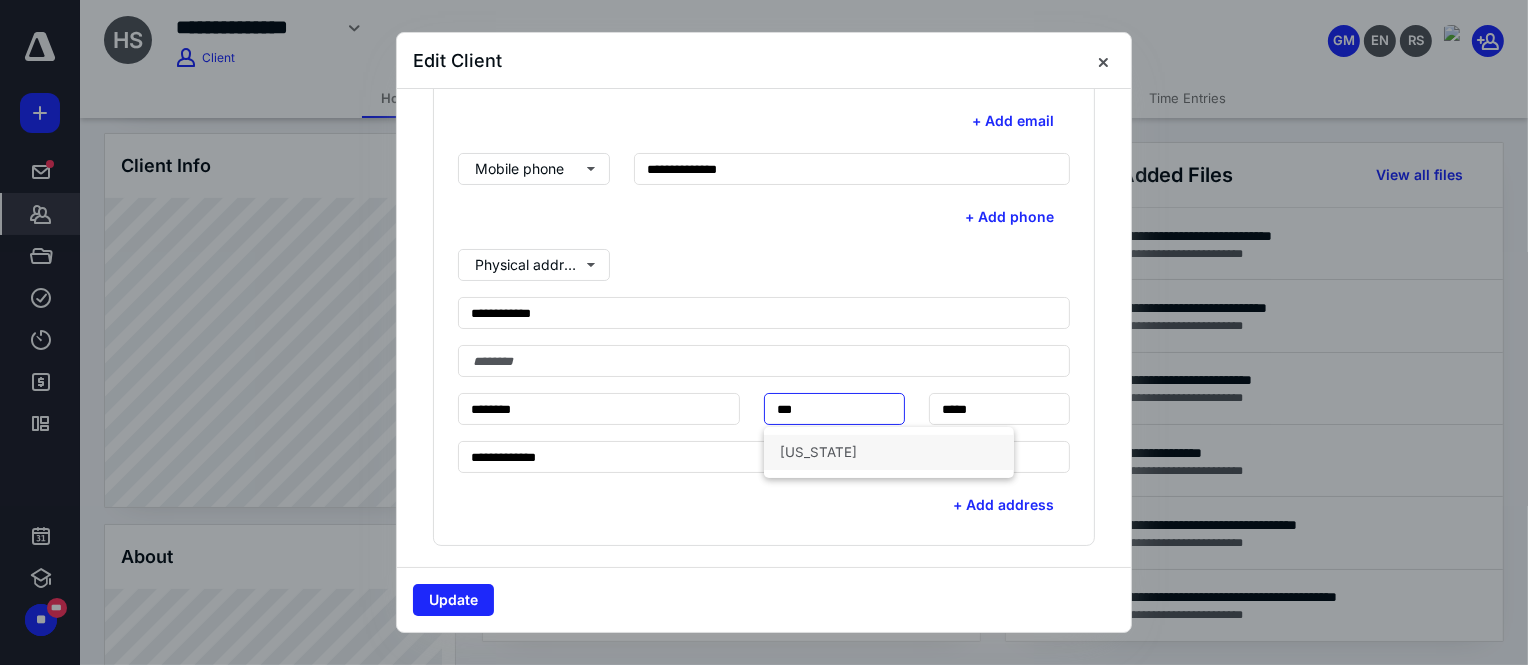 click on "[US_STATE]" at bounding box center [889, 452] 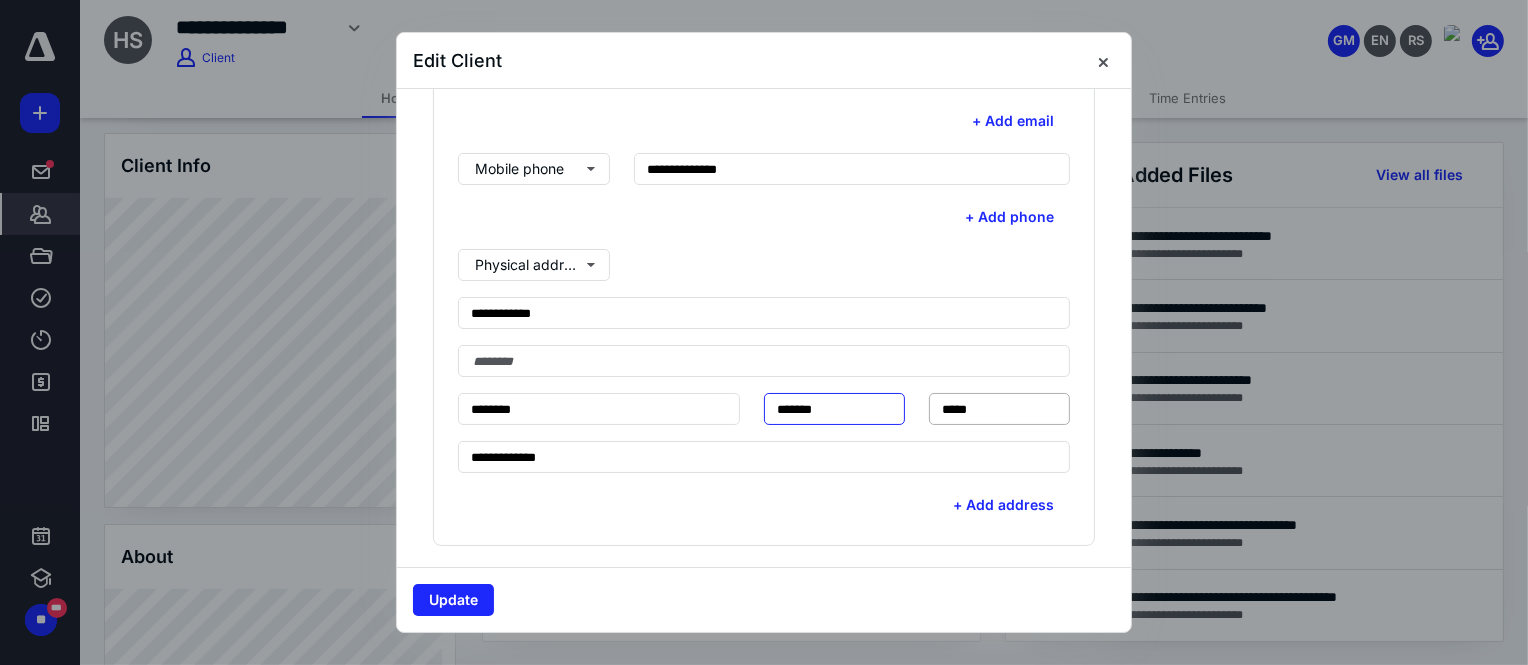 type on "*******" 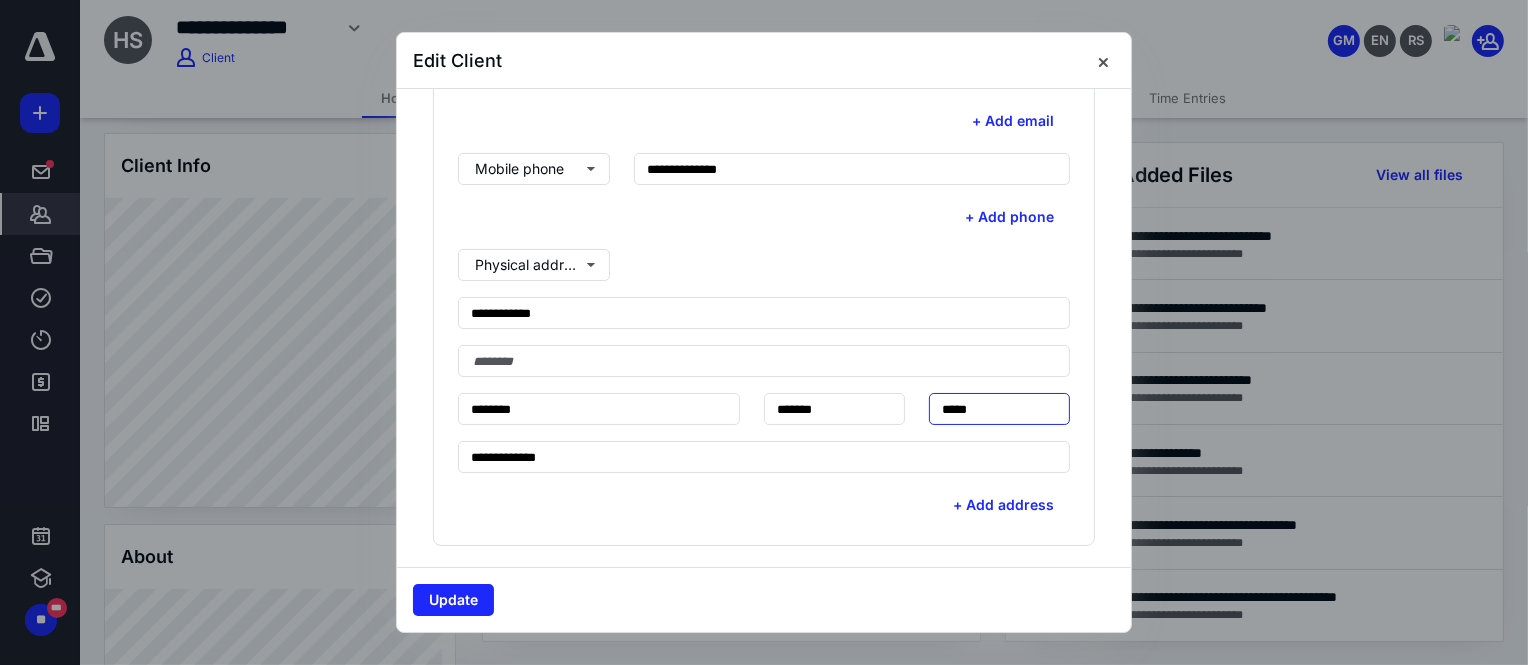 click on "*****" at bounding box center [999, 409] 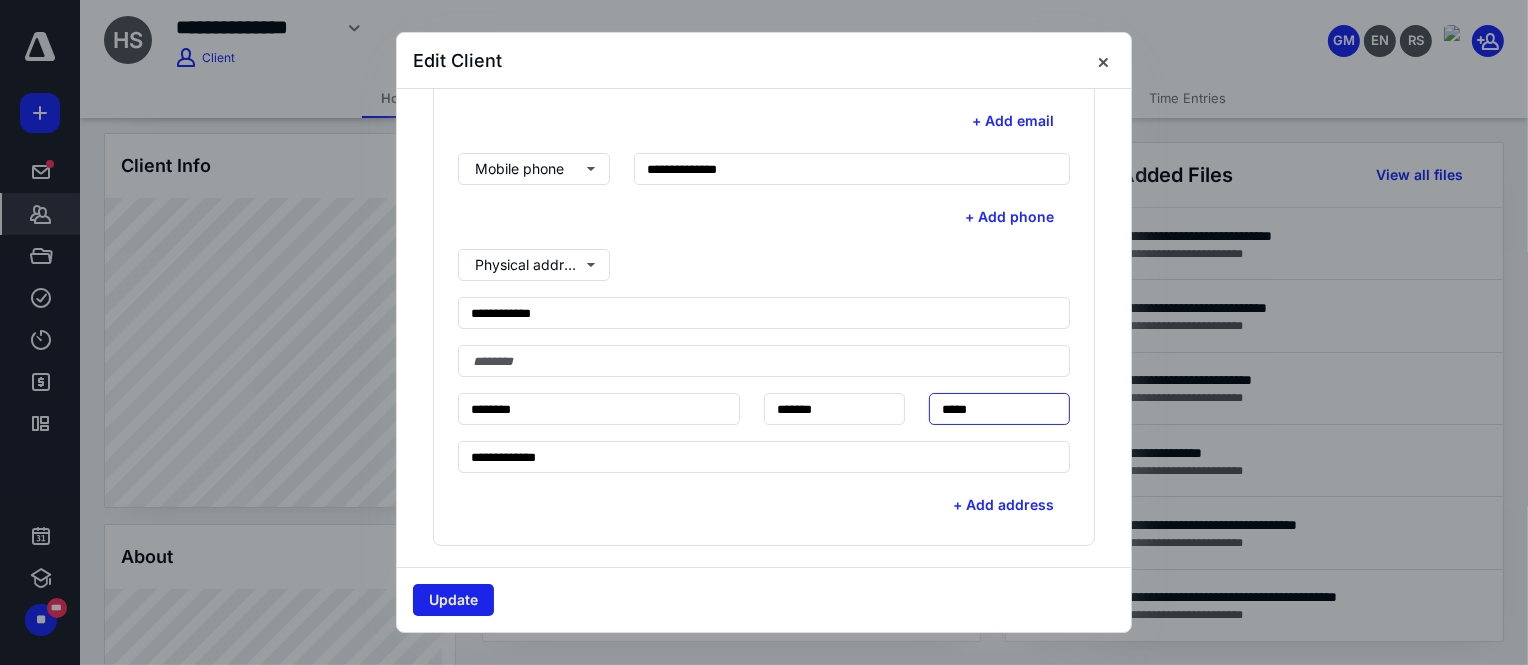 type on "*****" 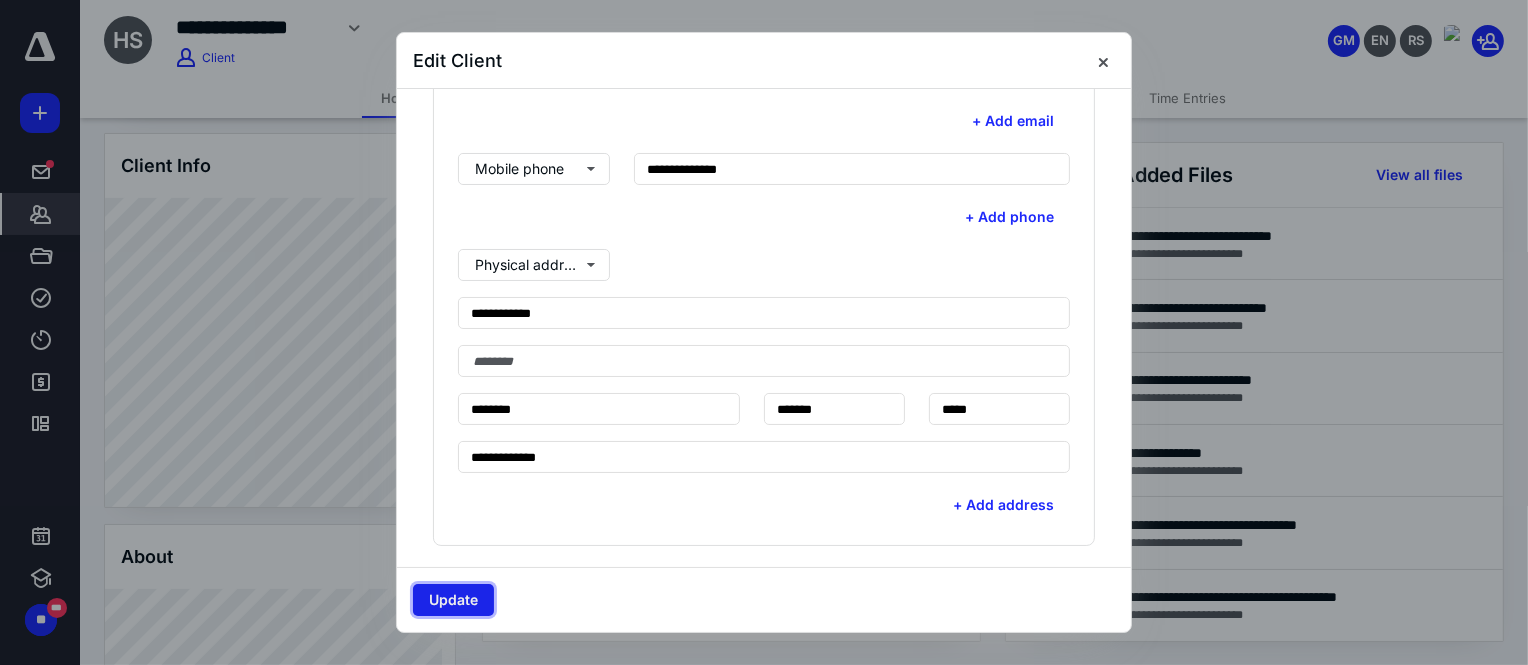 click on "Update" at bounding box center [453, 600] 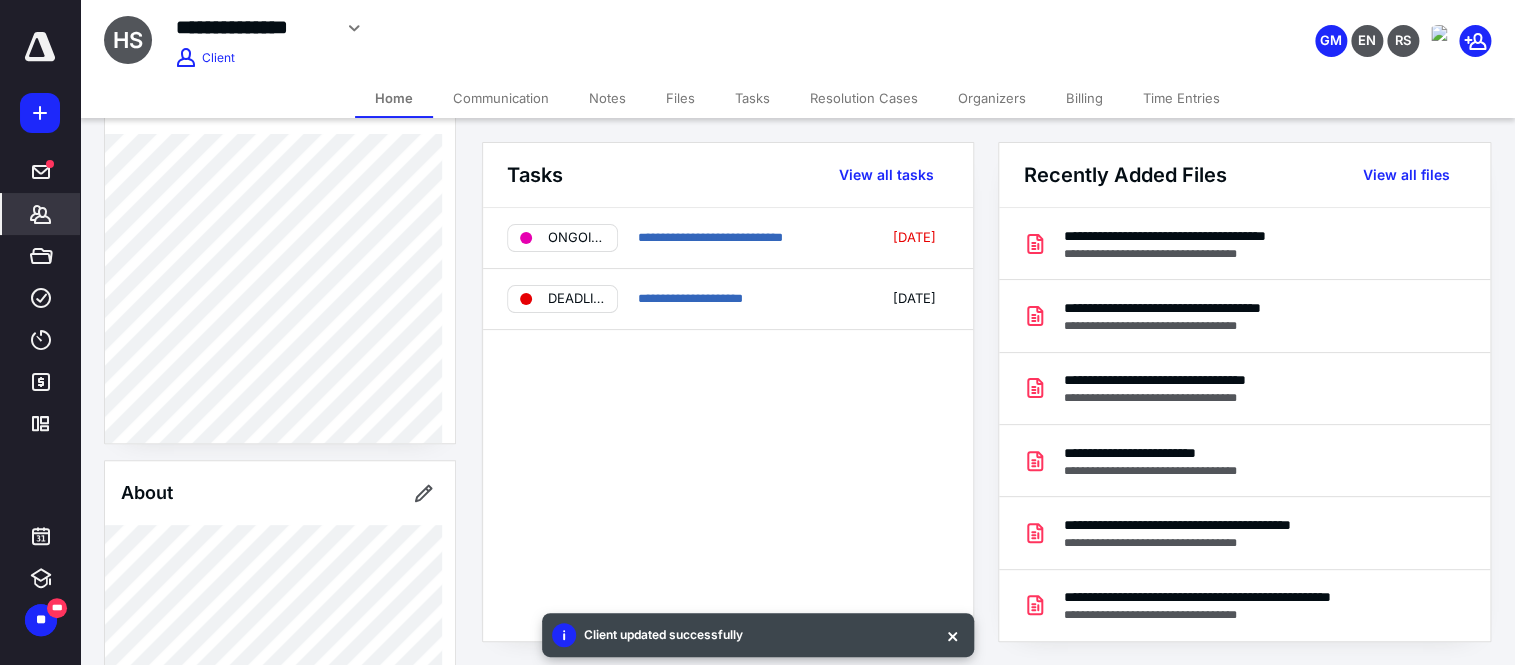 scroll, scrollTop: 120, scrollLeft: 0, axis: vertical 